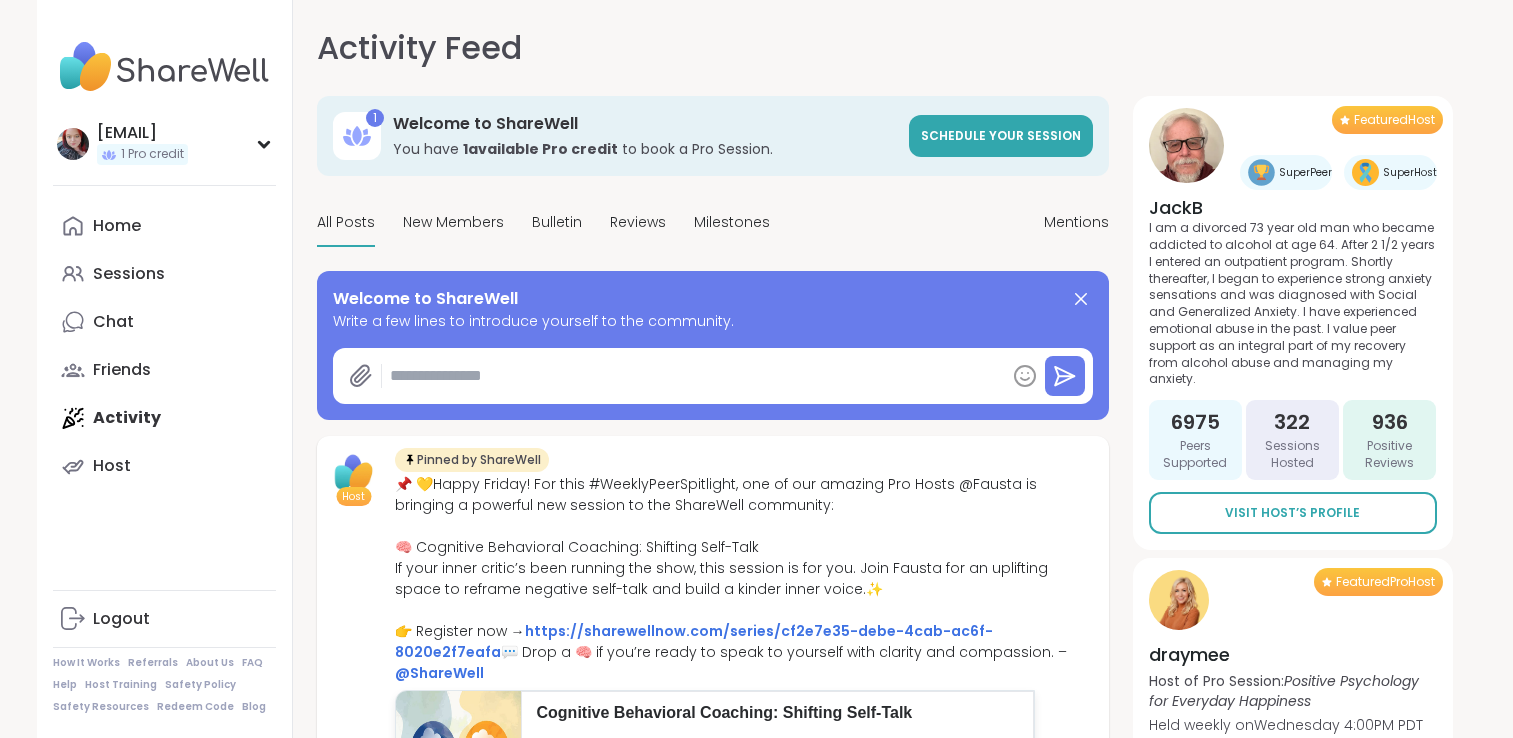 scroll, scrollTop: 0, scrollLeft: 0, axis: both 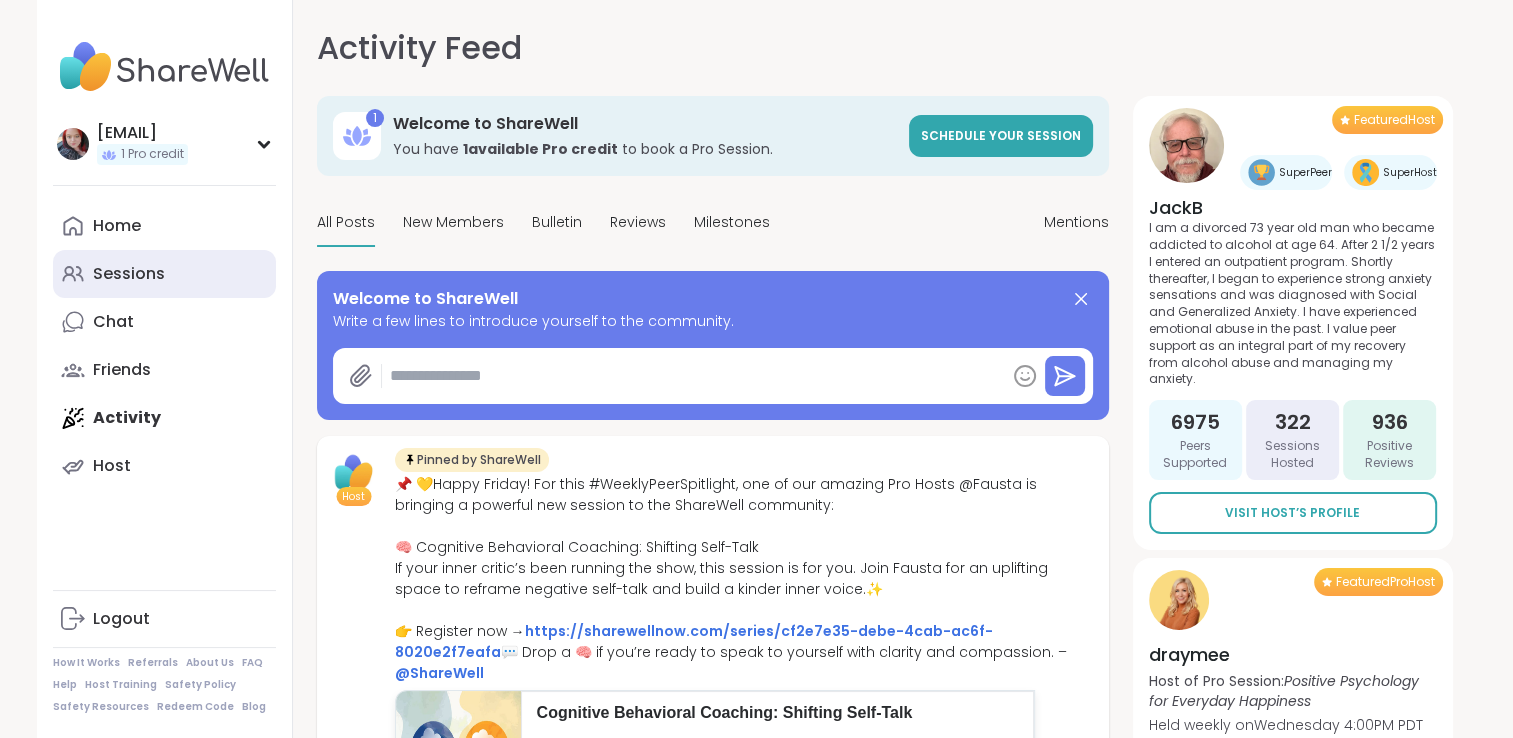 click on "Sessions" at bounding box center (164, 274) 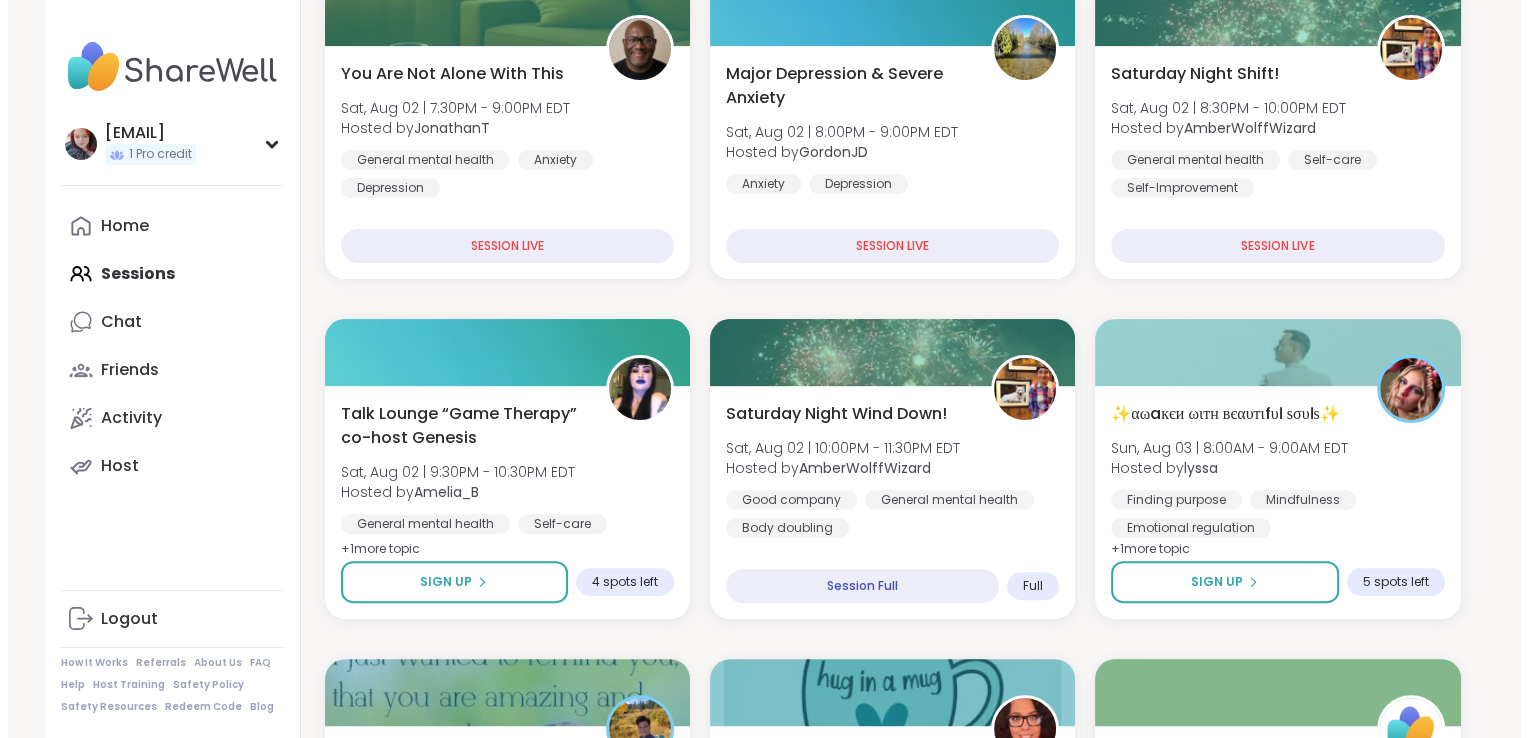scroll, scrollTop: 436, scrollLeft: 0, axis: vertical 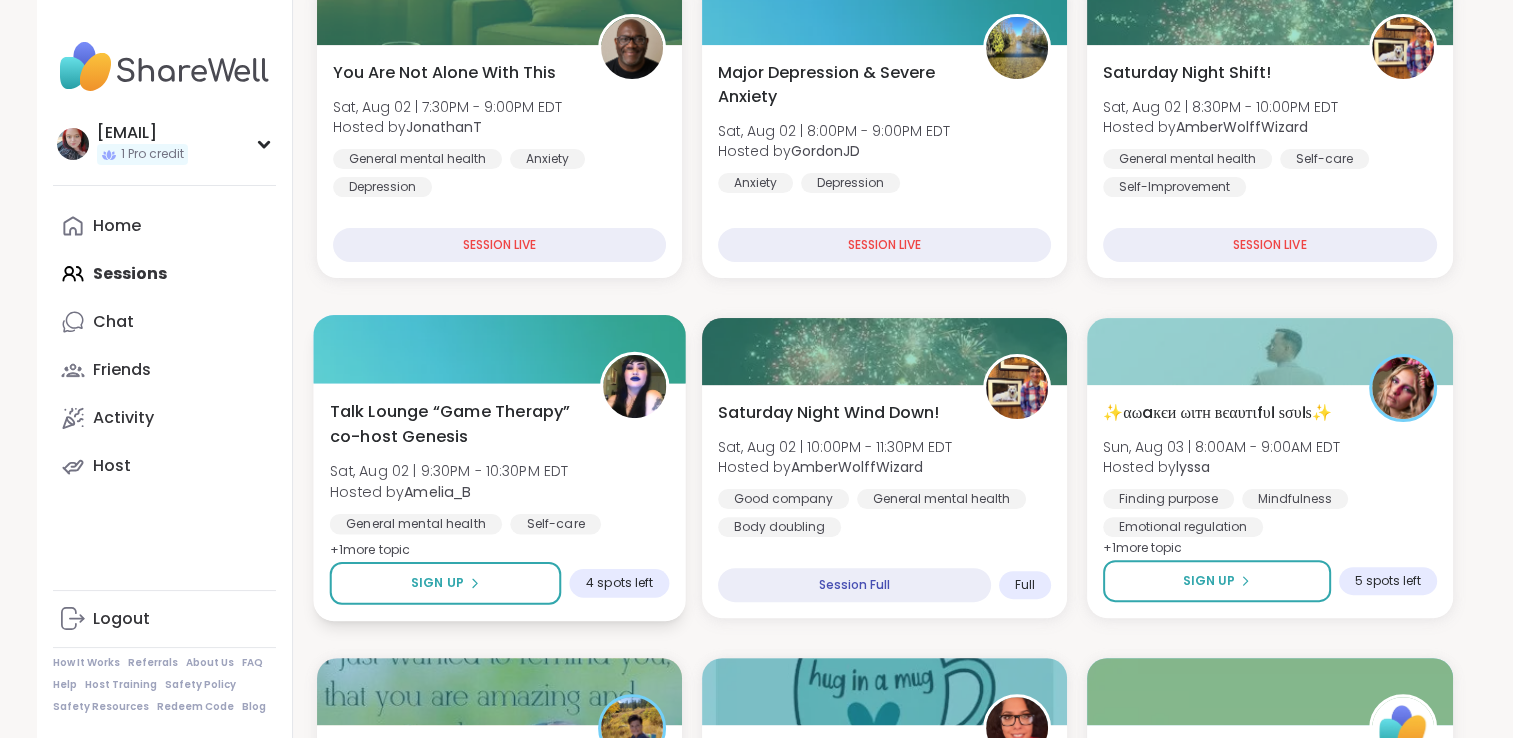 click on "Talk Lounge “Game Therapy” co-host [NAME] [DAY], [MONTH] [DAY_NUM] | [TIME] - [TIME] [TIMEZONE] Hosted by  [NAME] General mental health Self-care Stress management + 1  more topic Sign Up 4 spots left" at bounding box center (499, 502) 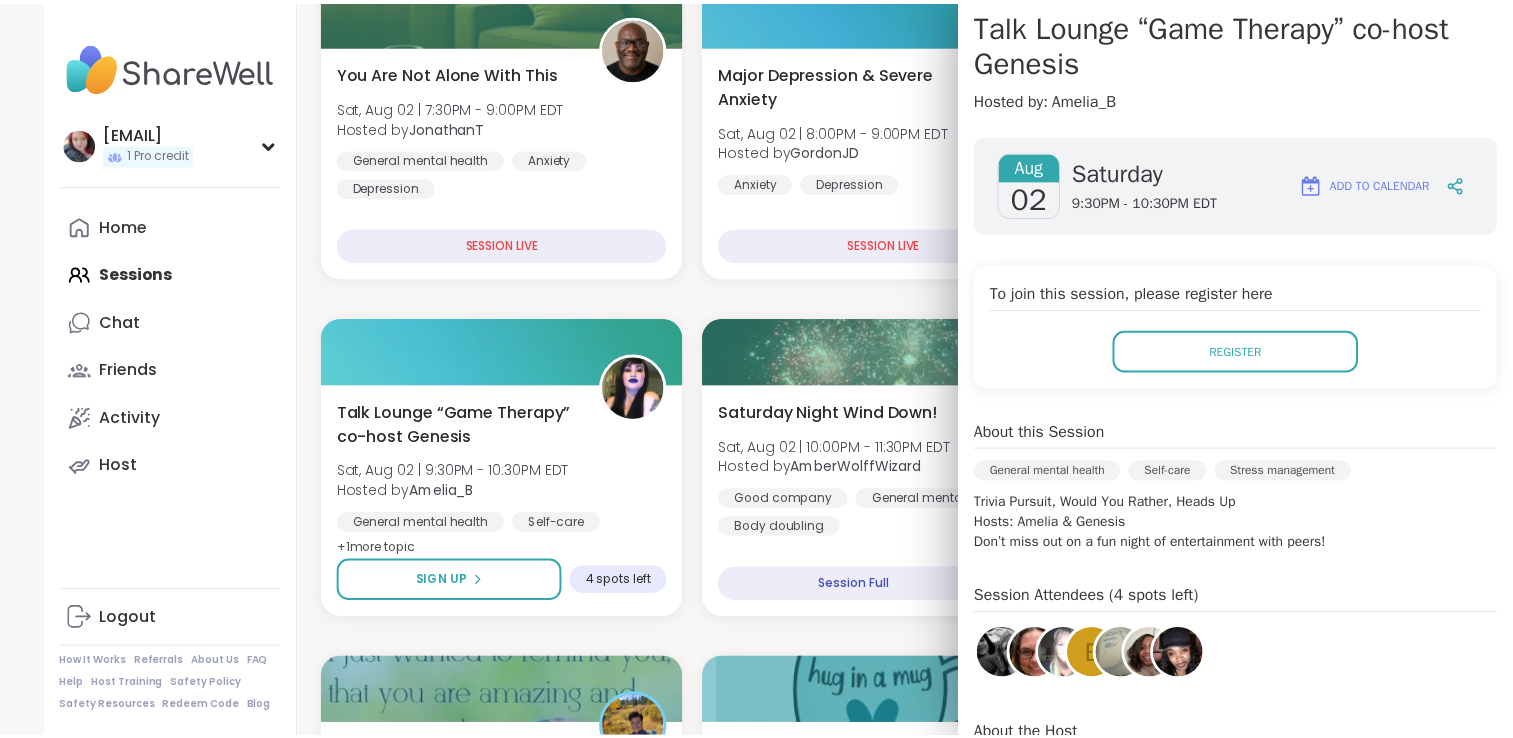 scroll, scrollTop: 0, scrollLeft: 0, axis: both 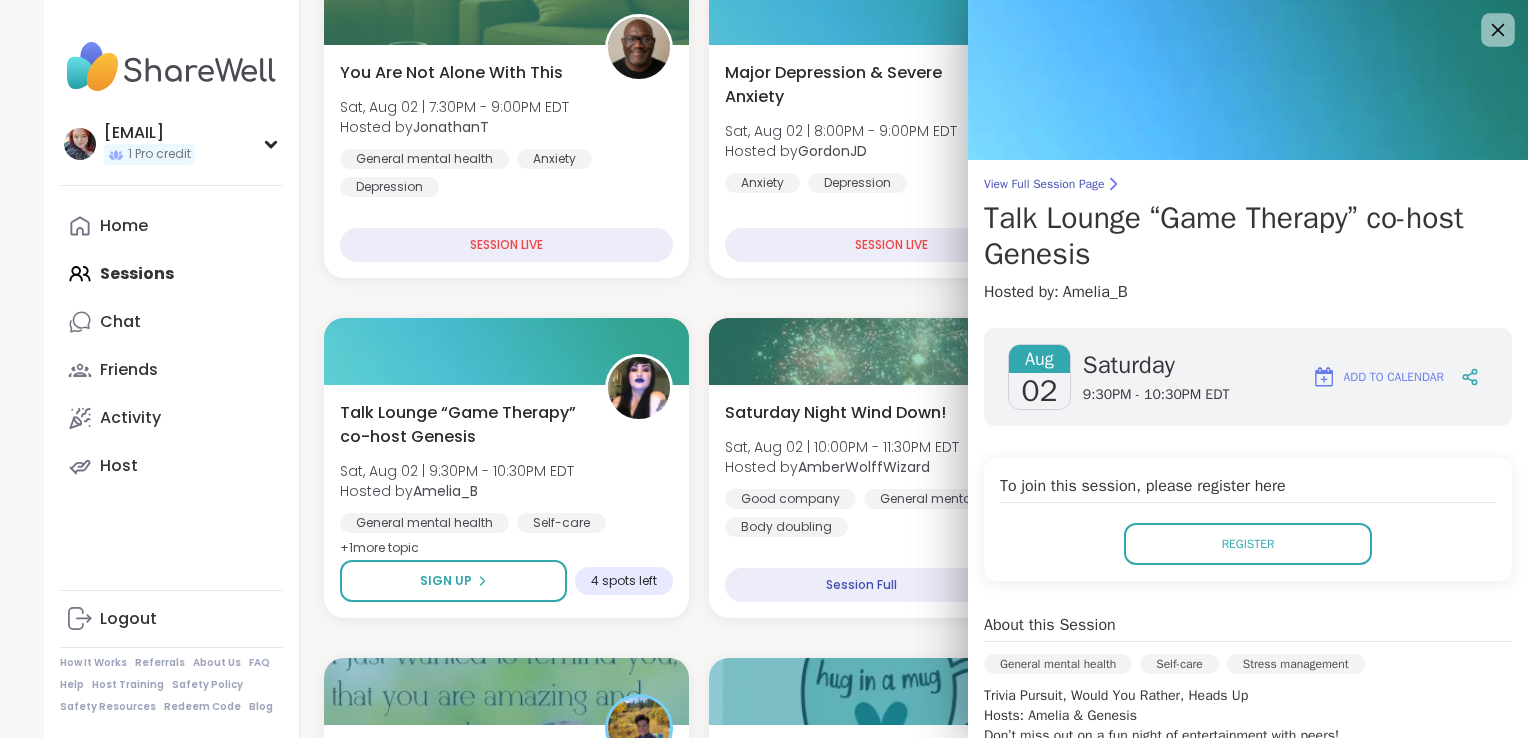 click 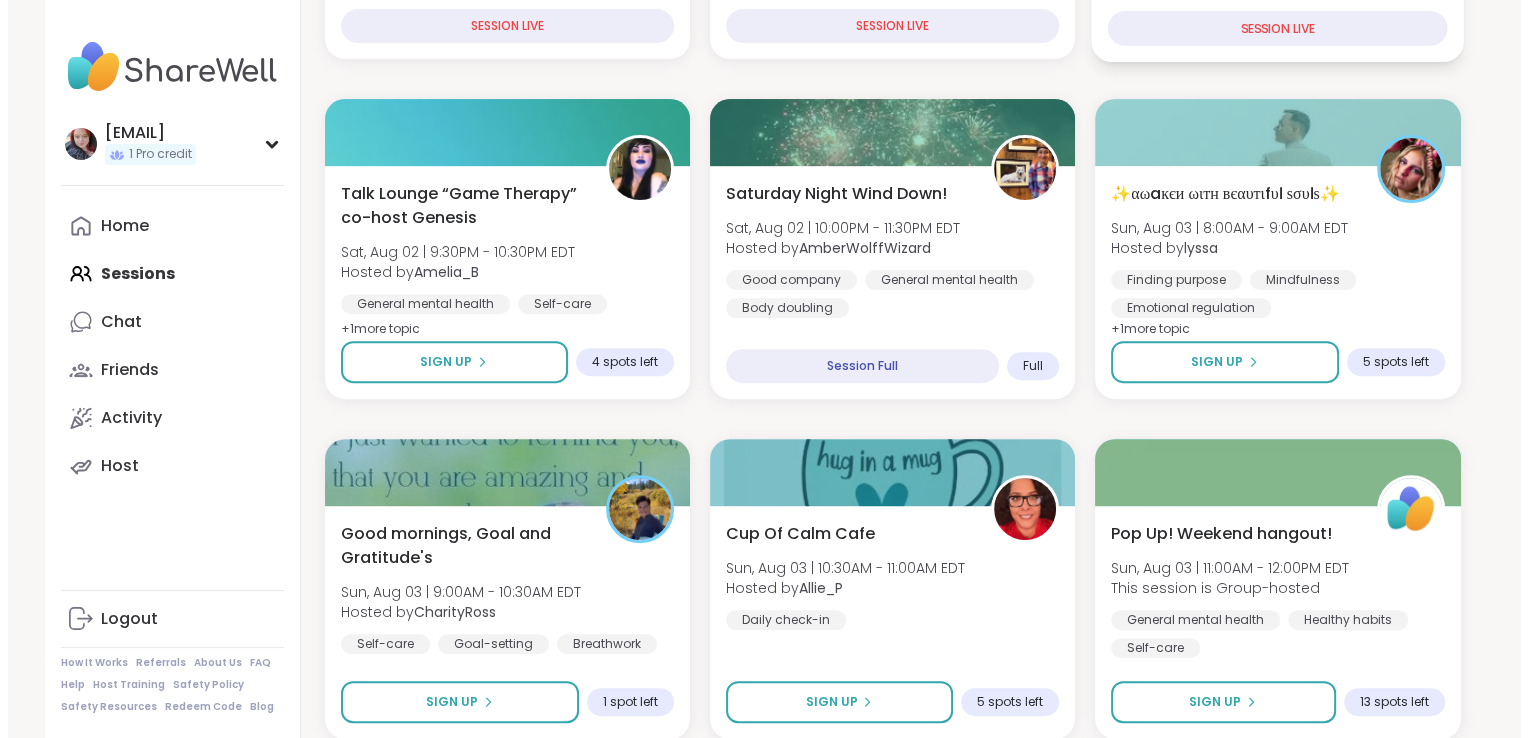 scroll, scrollTop: 656, scrollLeft: 0, axis: vertical 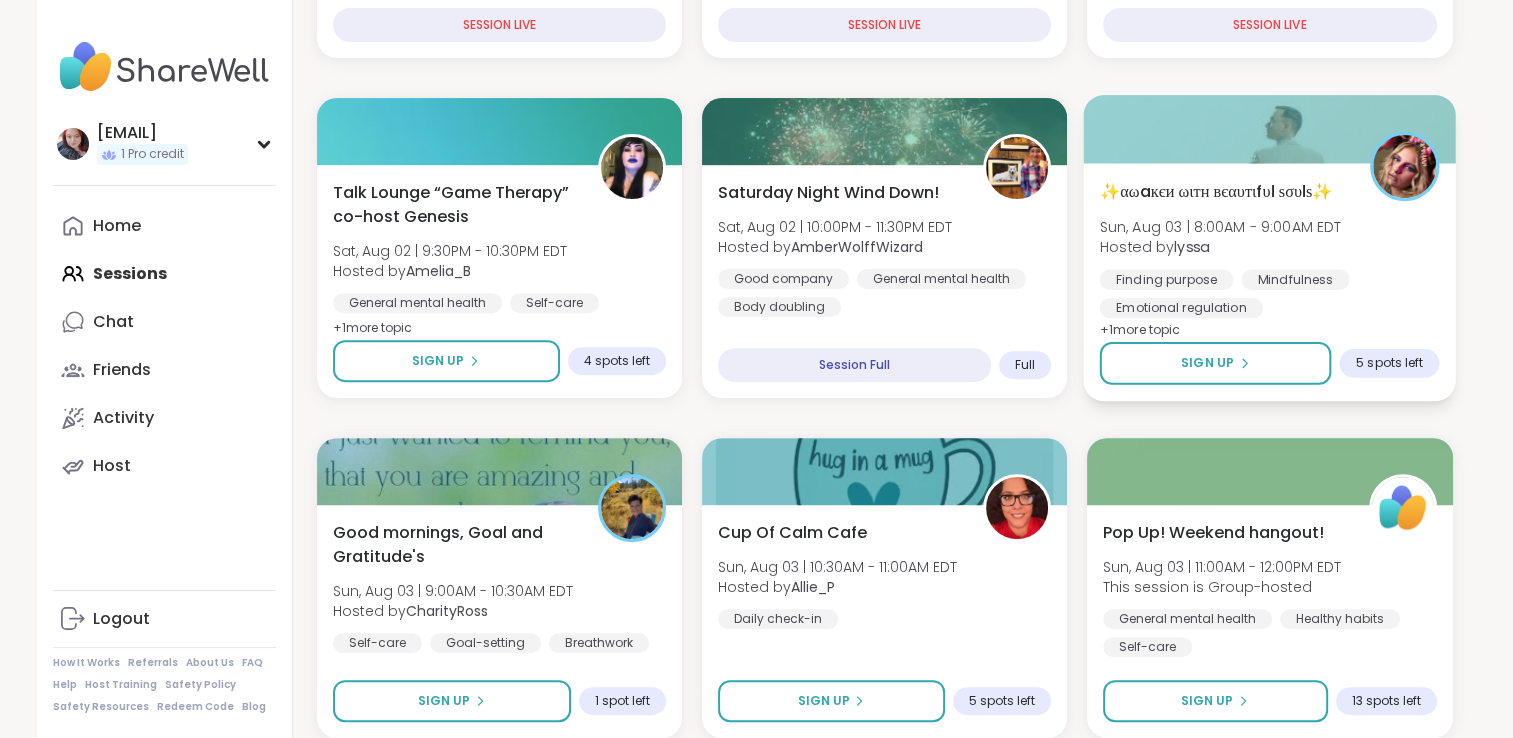 click on "✨αωaкєи ωιтн вєαυтιfυℓ ѕσυℓѕ✨ [DAY], [MONTH] [DAY_NUM] | [TIME] - [TIME] [TIMEZONE] Hosted by  [NAME] Finding purpose Mindfulness Emotional regulation + 1  more topic" at bounding box center (1270, 248) 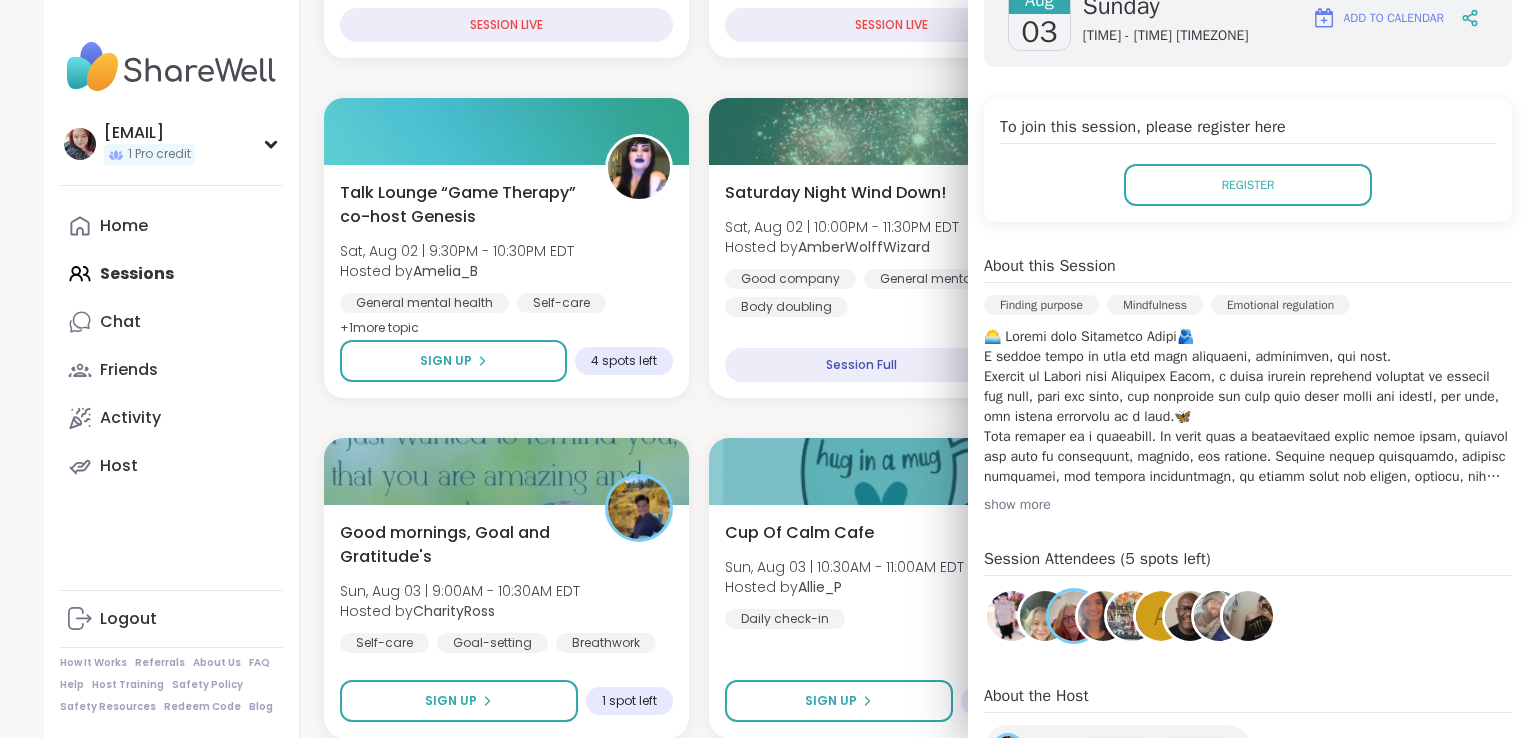 scroll, scrollTop: 327, scrollLeft: 0, axis: vertical 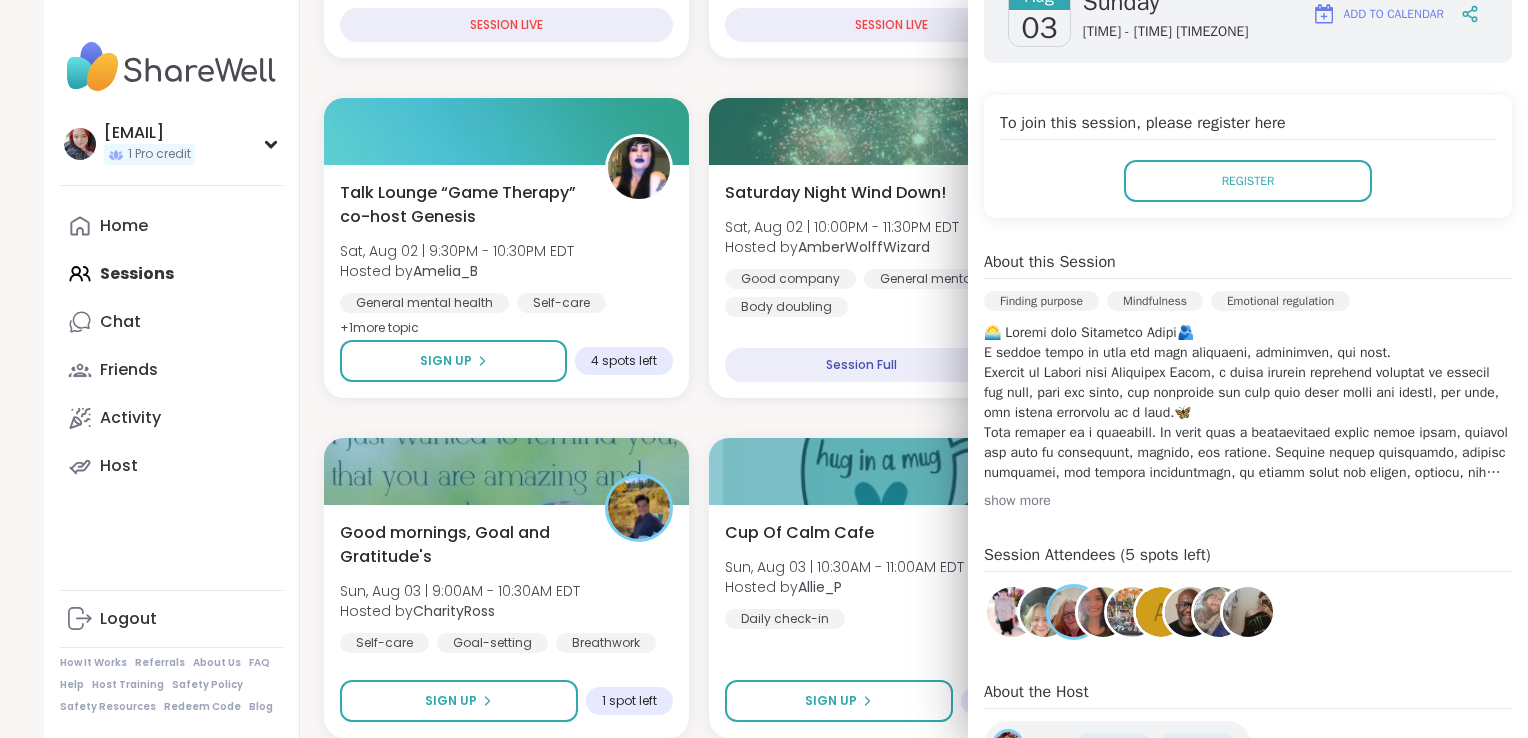 click on "show more" at bounding box center (1248, 501) 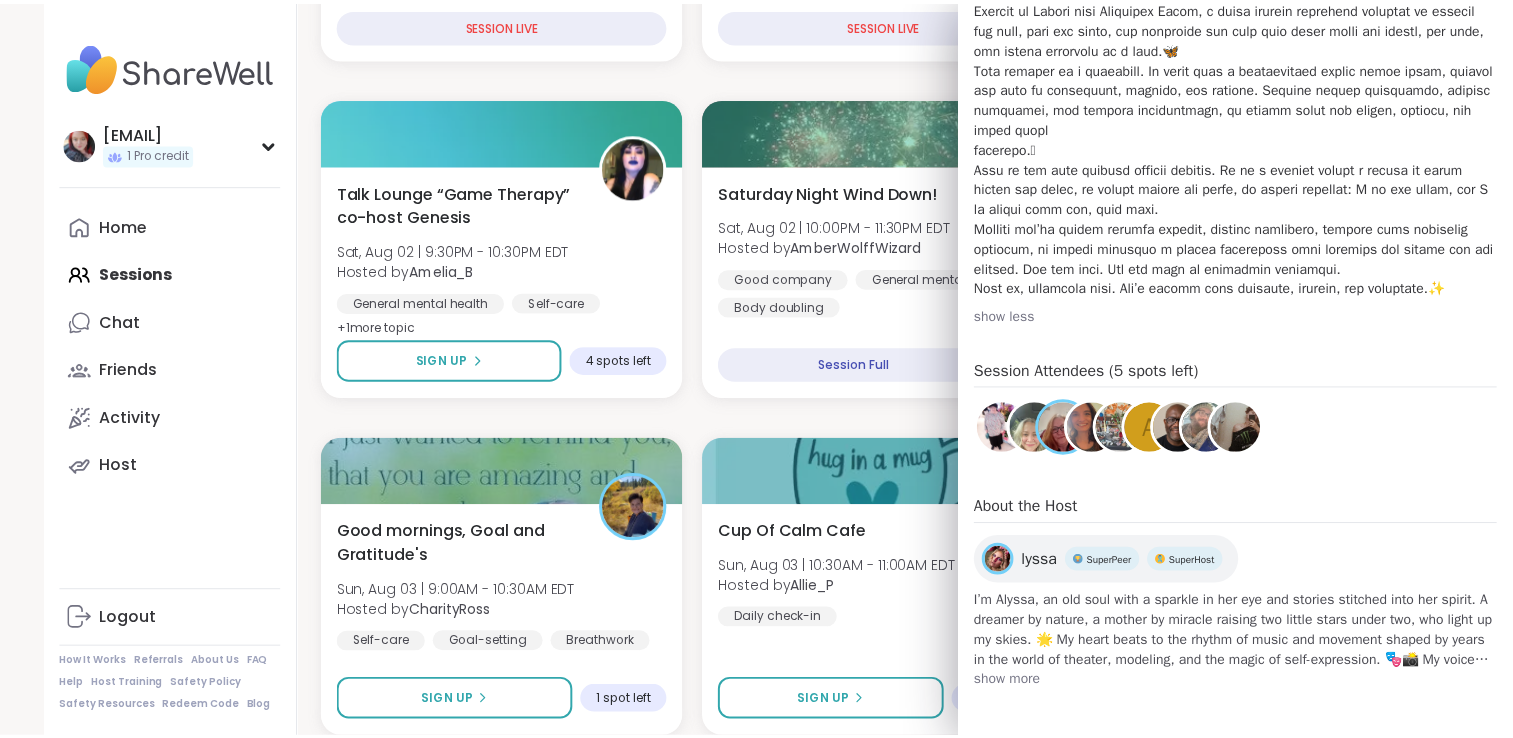 scroll, scrollTop: 0, scrollLeft: 0, axis: both 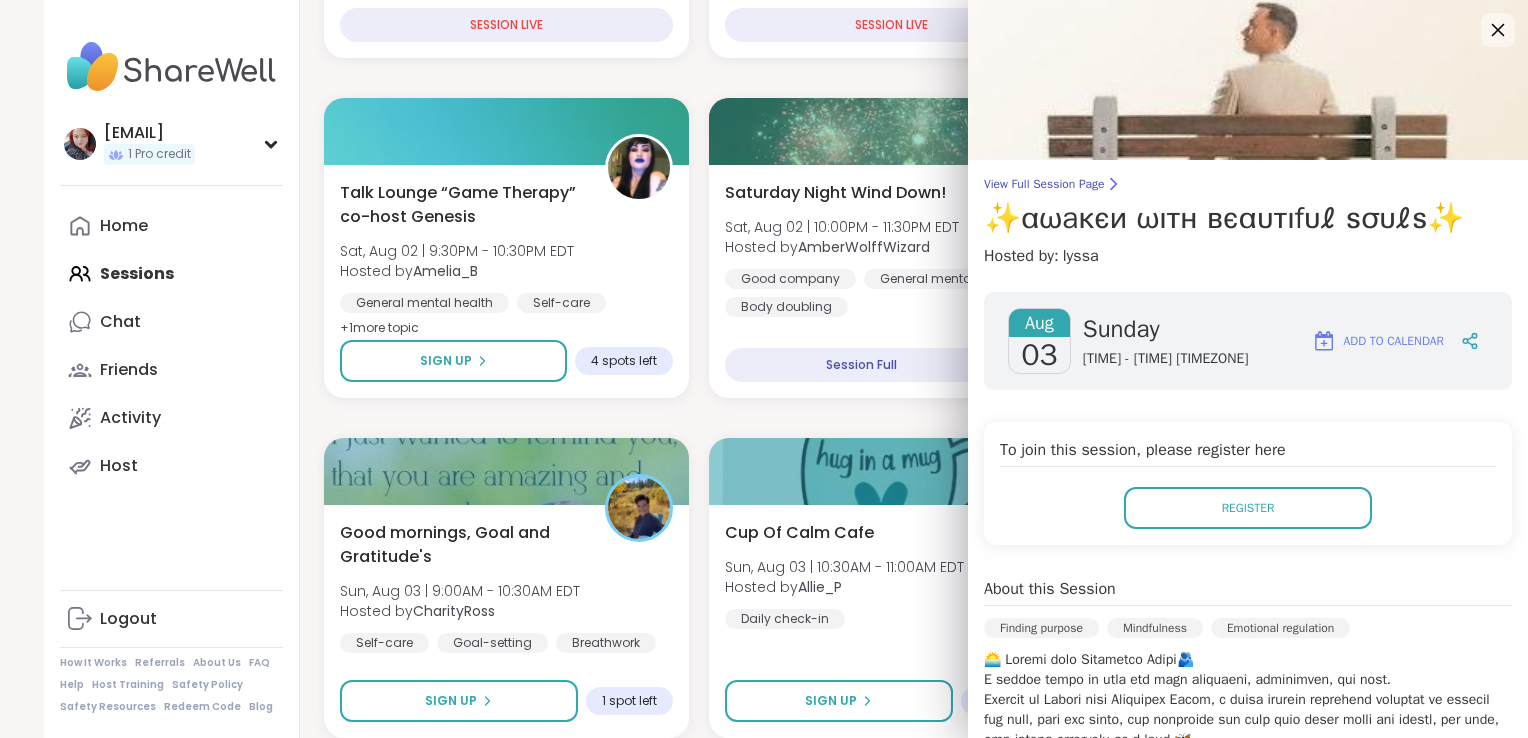 click 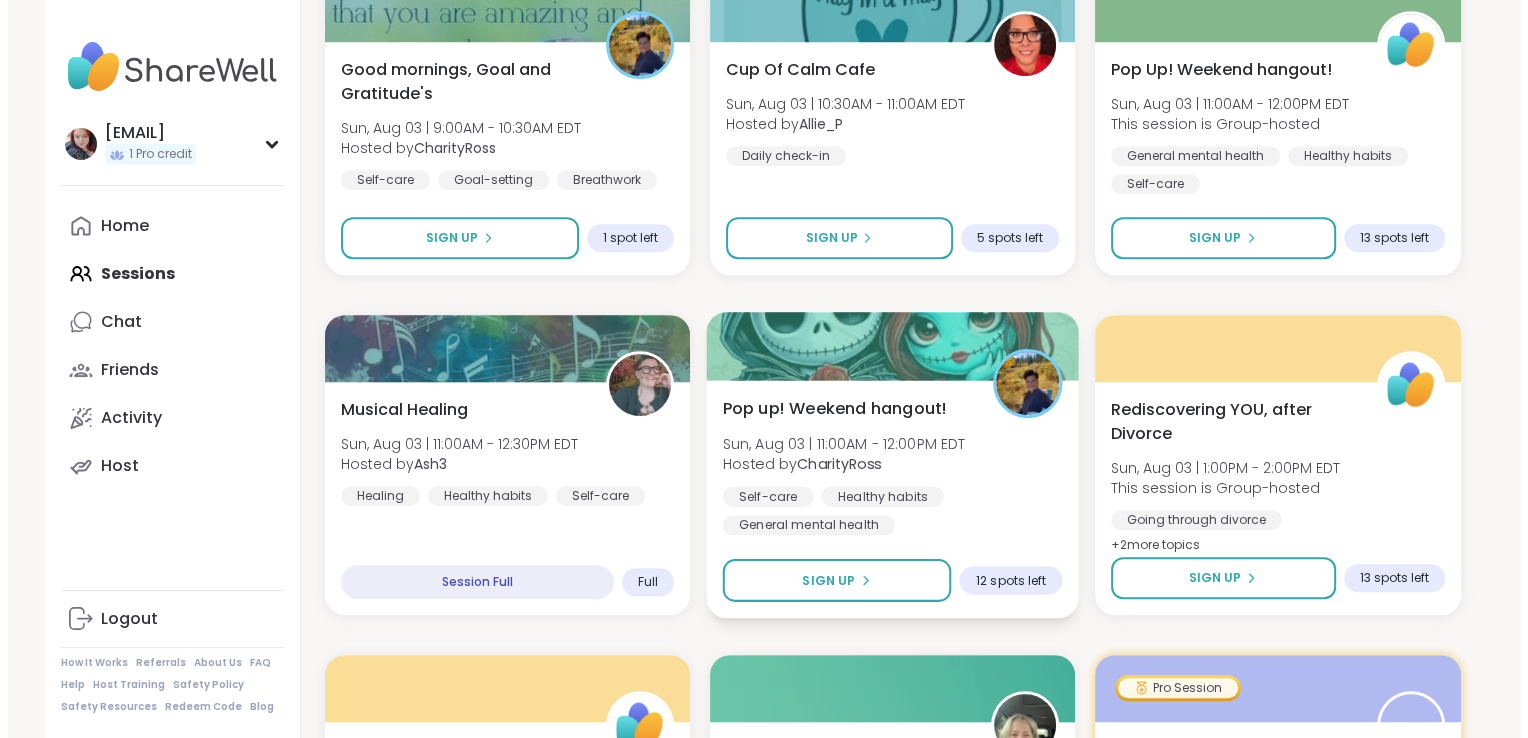 scroll, scrollTop: 1124, scrollLeft: 0, axis: vertical 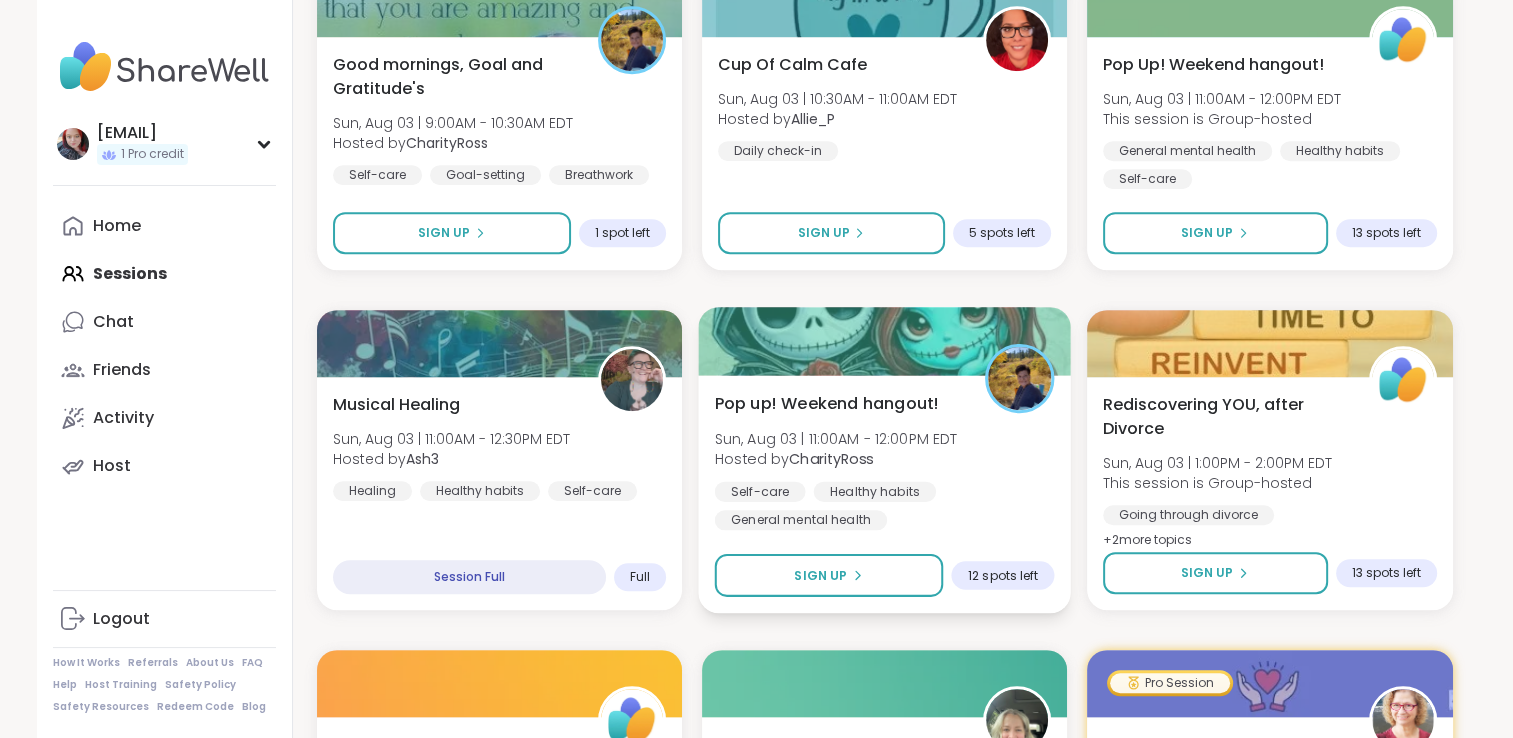 click on "Hosted by  CharityRoss" at bounding box center [835, 459] 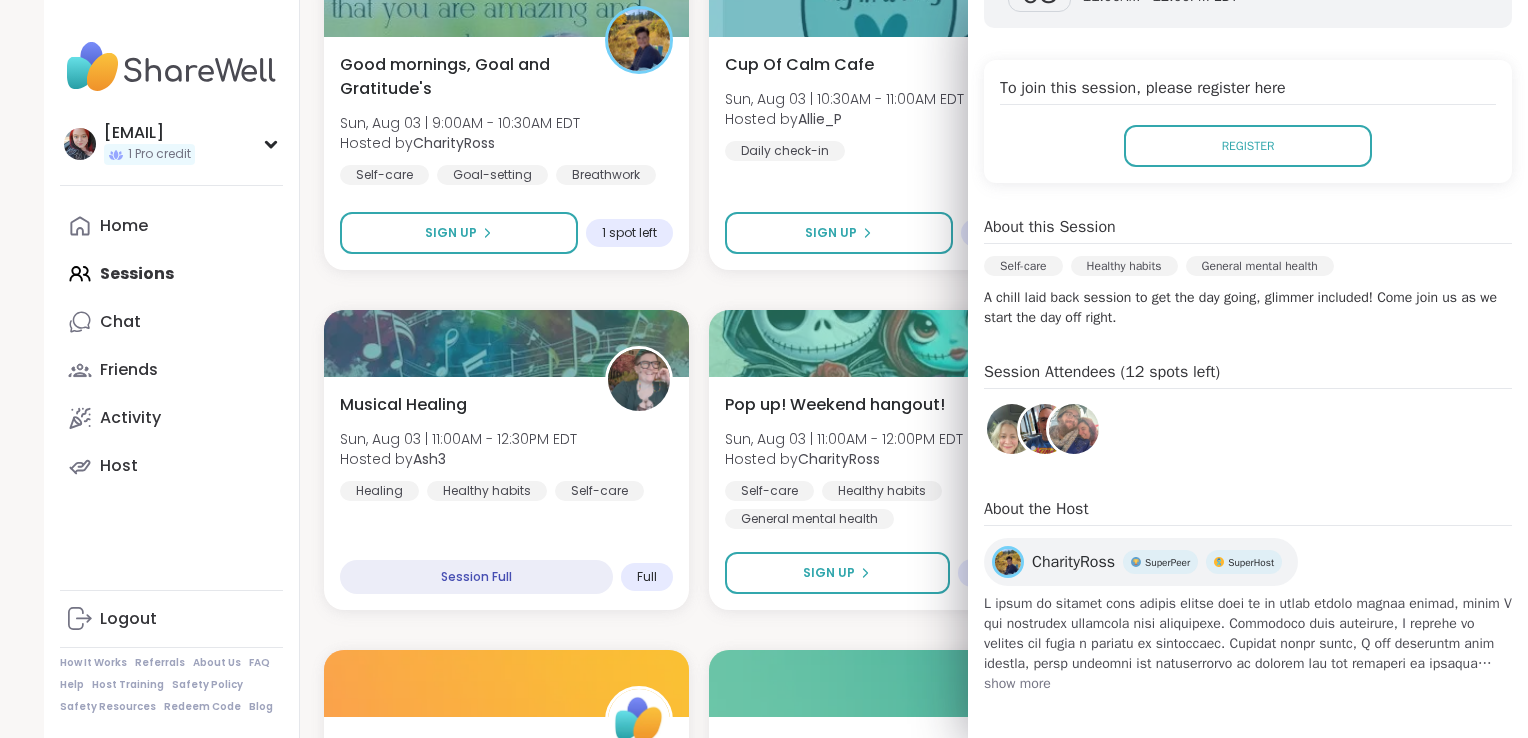 scroll, scrollTop: 364, scrollLeft: 0, axis: vertical 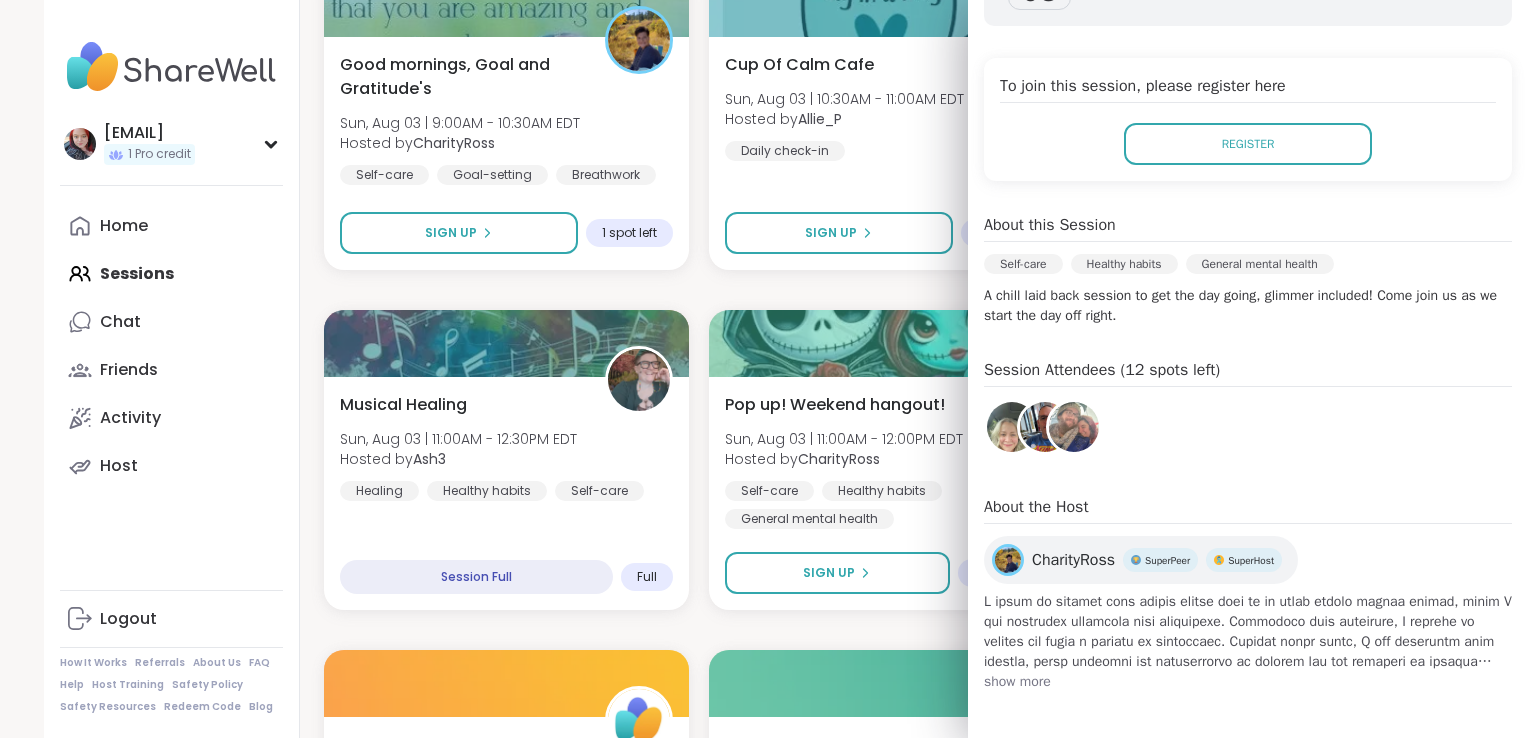 click on "show more" at bounding box center (1248, 682) 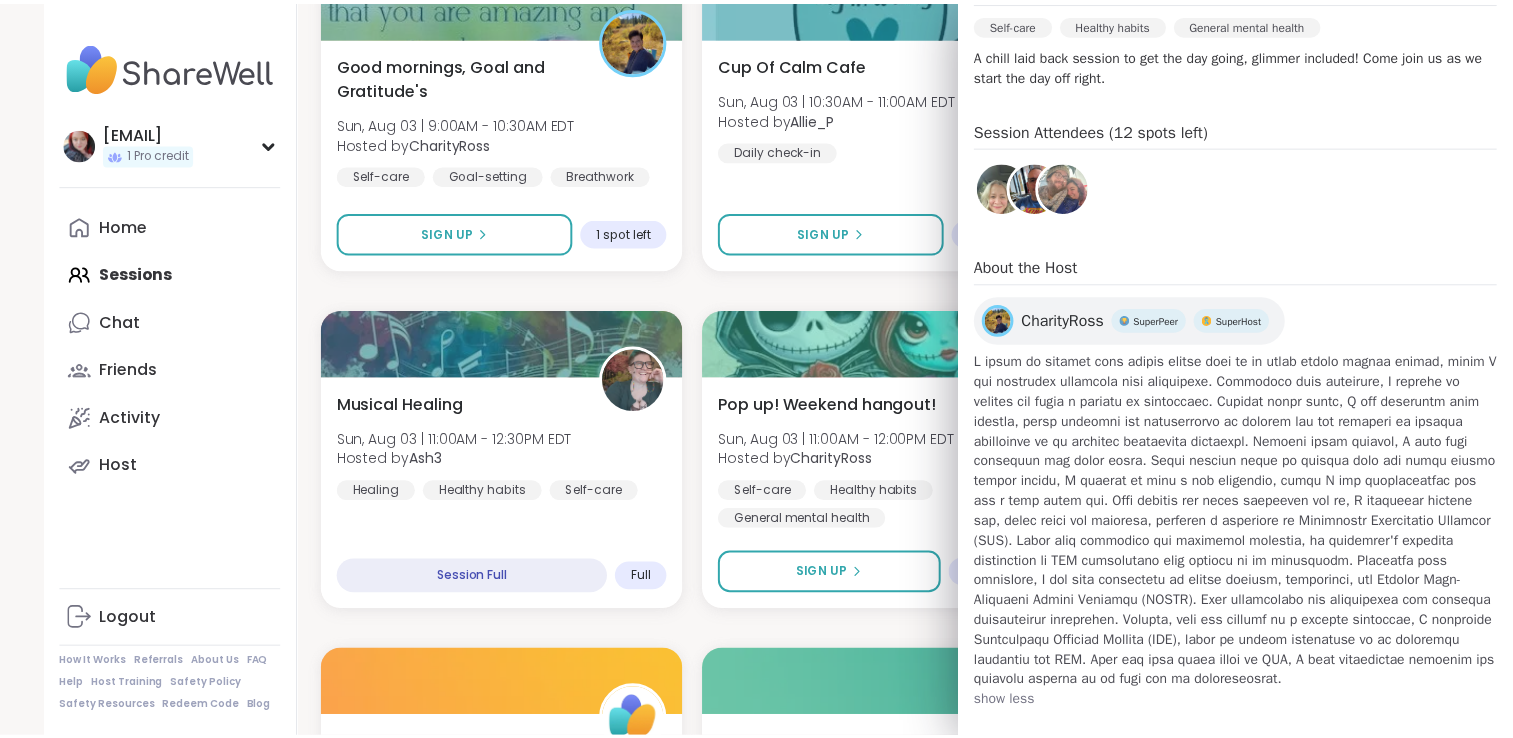 scroll, scrollTop: 0, scrollLeft: 0, axis: both 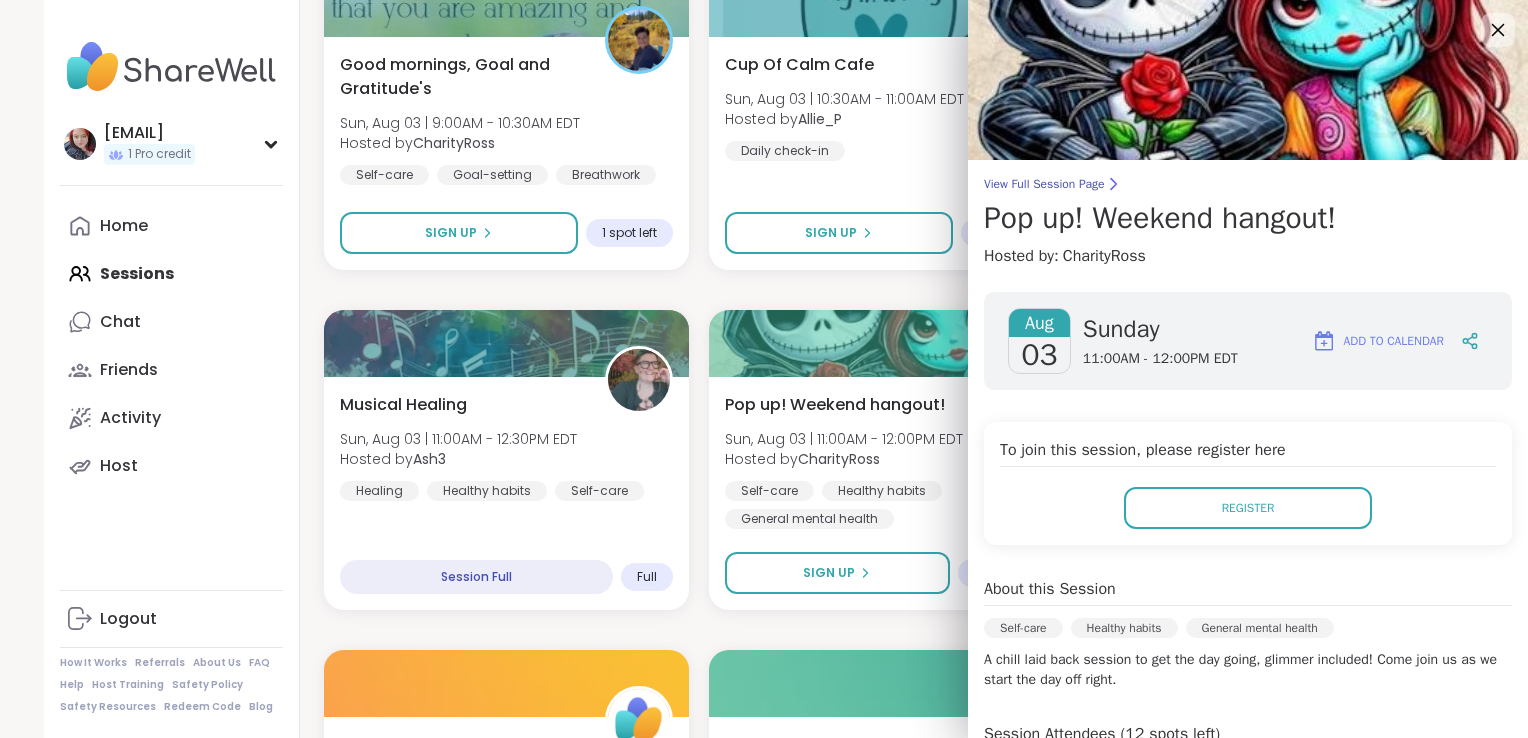click 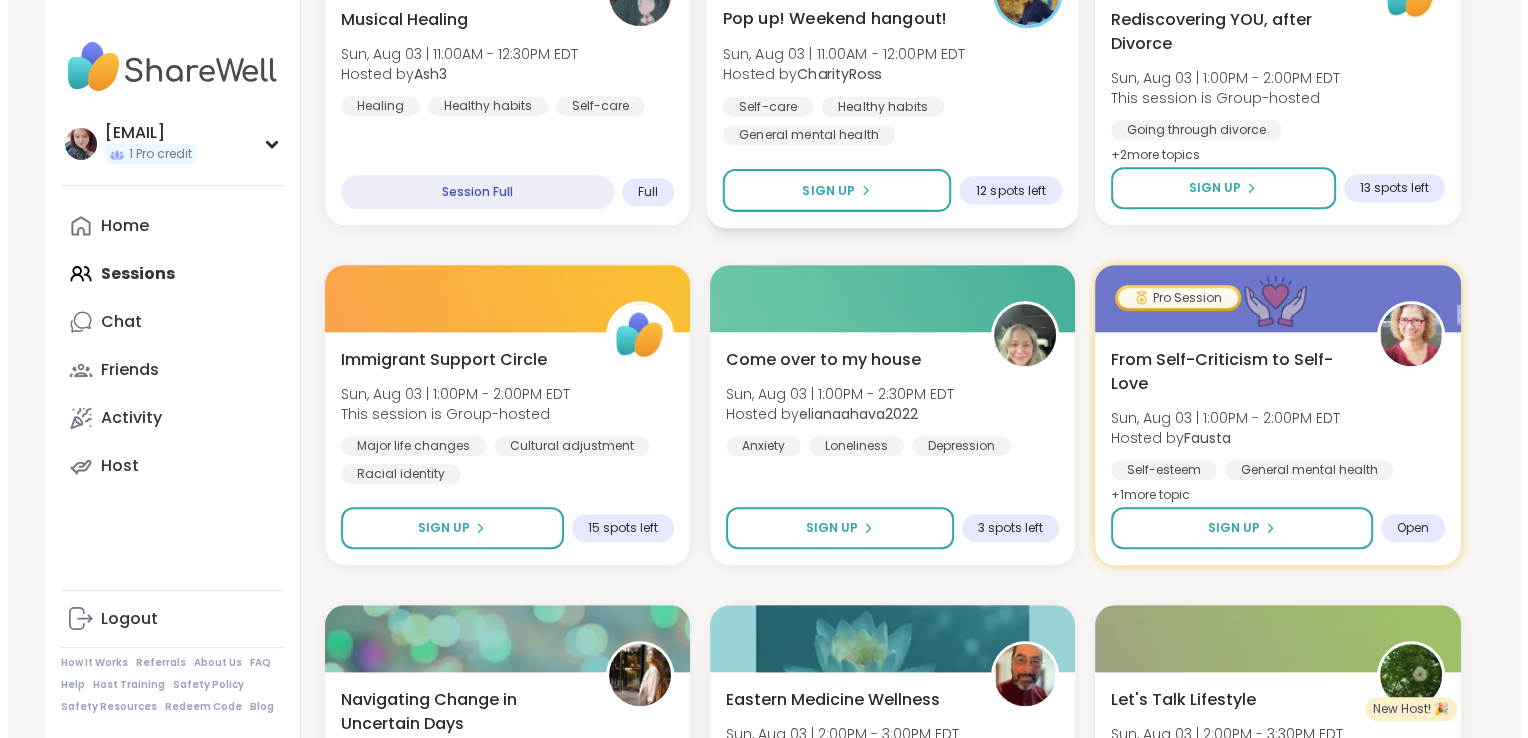 scroll, scrollTop: 1517, scrollLeft: 0, axis: vertical 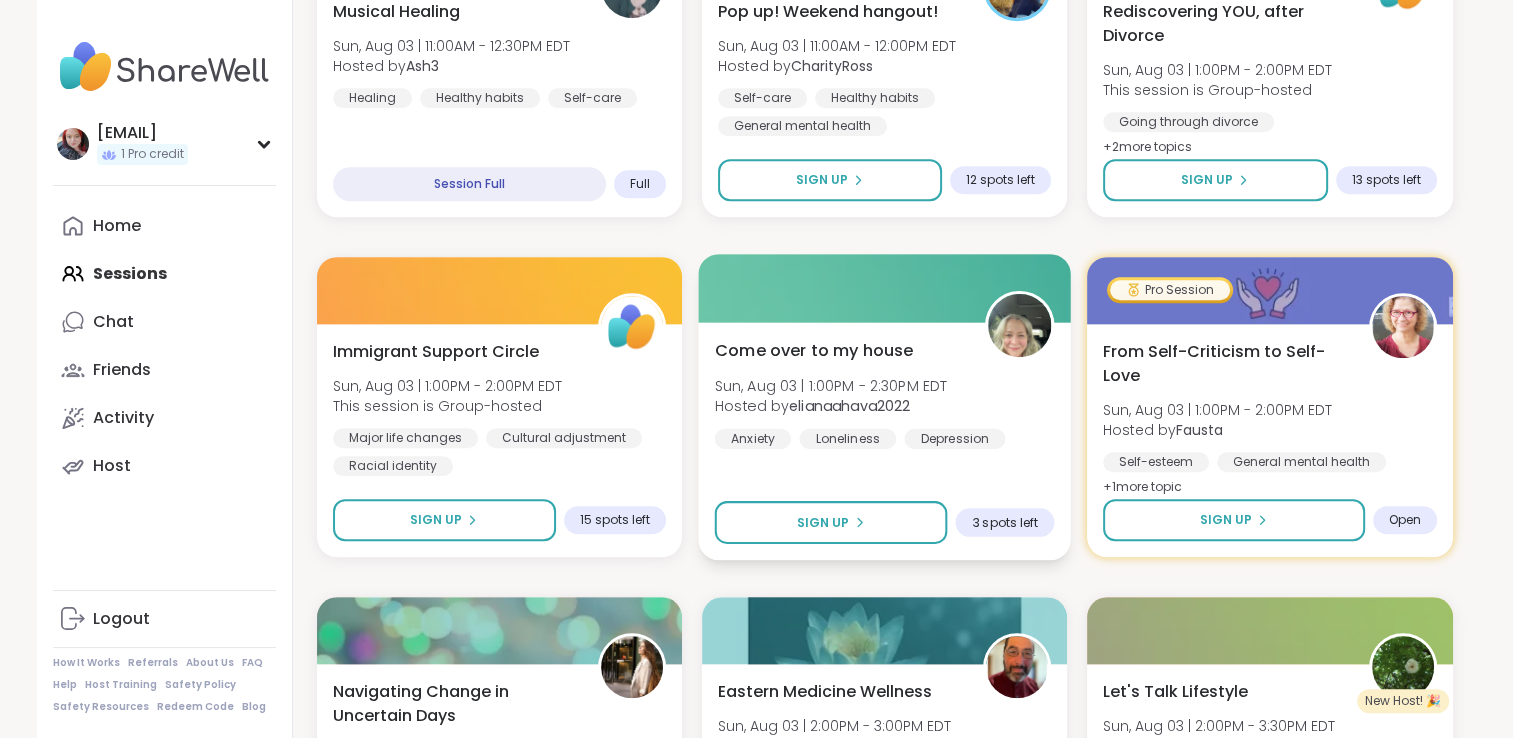 click on "Come over to my house [DAY], [MONTH] [DAY_NUM] | [TIME] - [TIME] [TIMEZONE] Hosted by  [EMAIL] Anxiety Loneliness Depression" at bounding box center (884, 393) 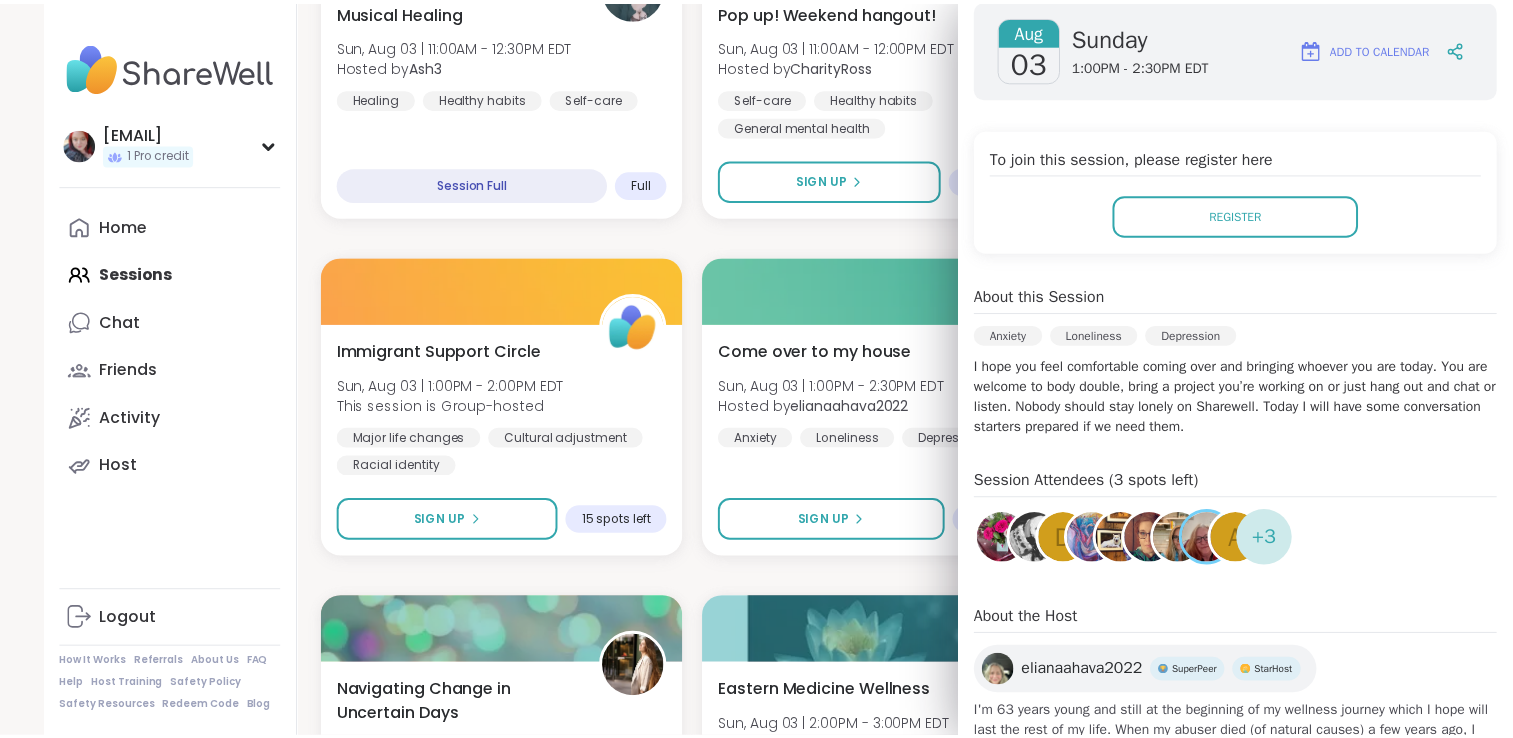 scroll, scrollTop: 0, scrollLeft: 0, axis: both 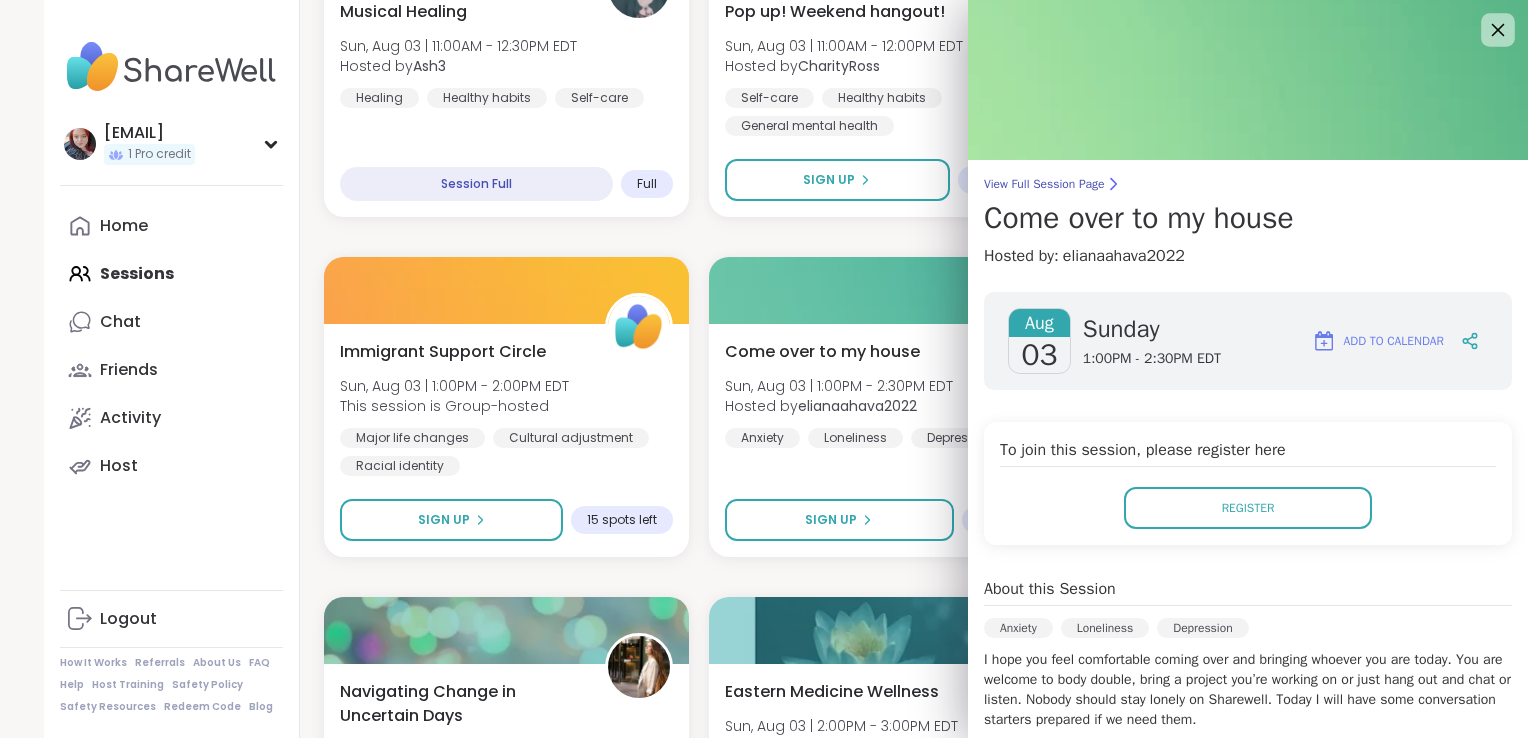 click 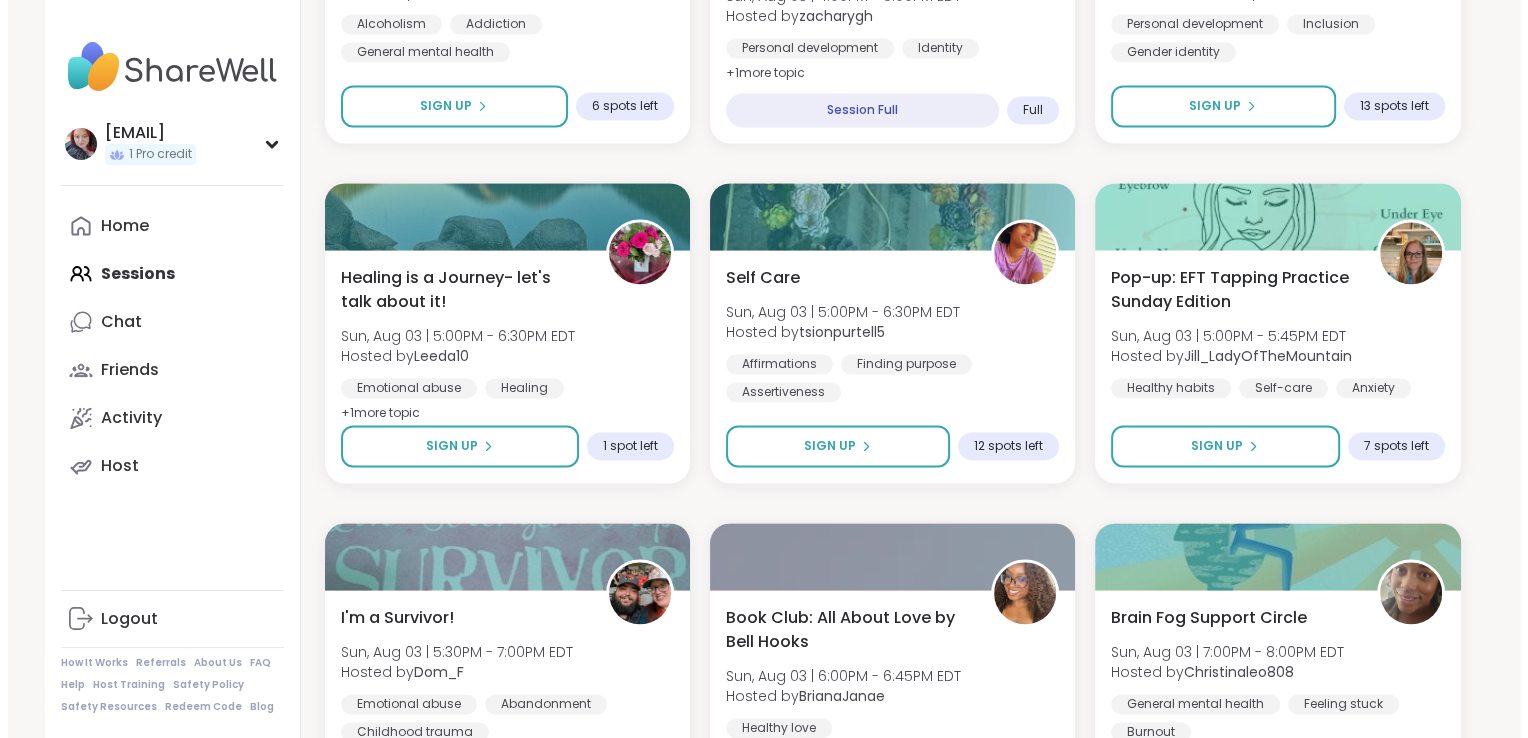 scroll, scrollTop: 2953, scrollLeft: 0, axis: vertical 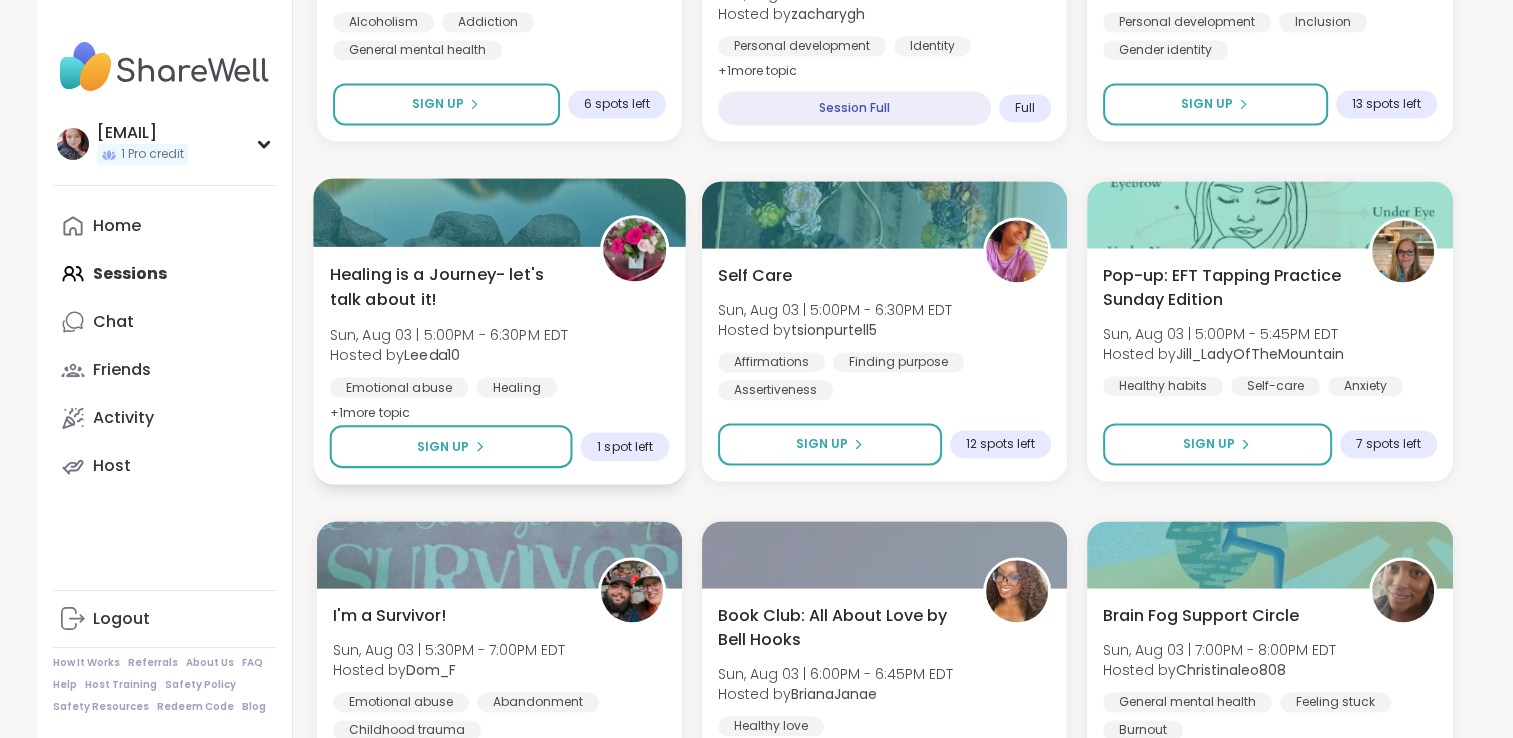 click on "Healing is a Journey- let's talk about it! [DAY], [MONTH] [DAY_NUM] | [TIME] - [TIME] [TIMEZONE] Hosted by  [NAME] Emotional abuse Healing Emotional regulation + 1  more topic" at bounding box center (499, 343) 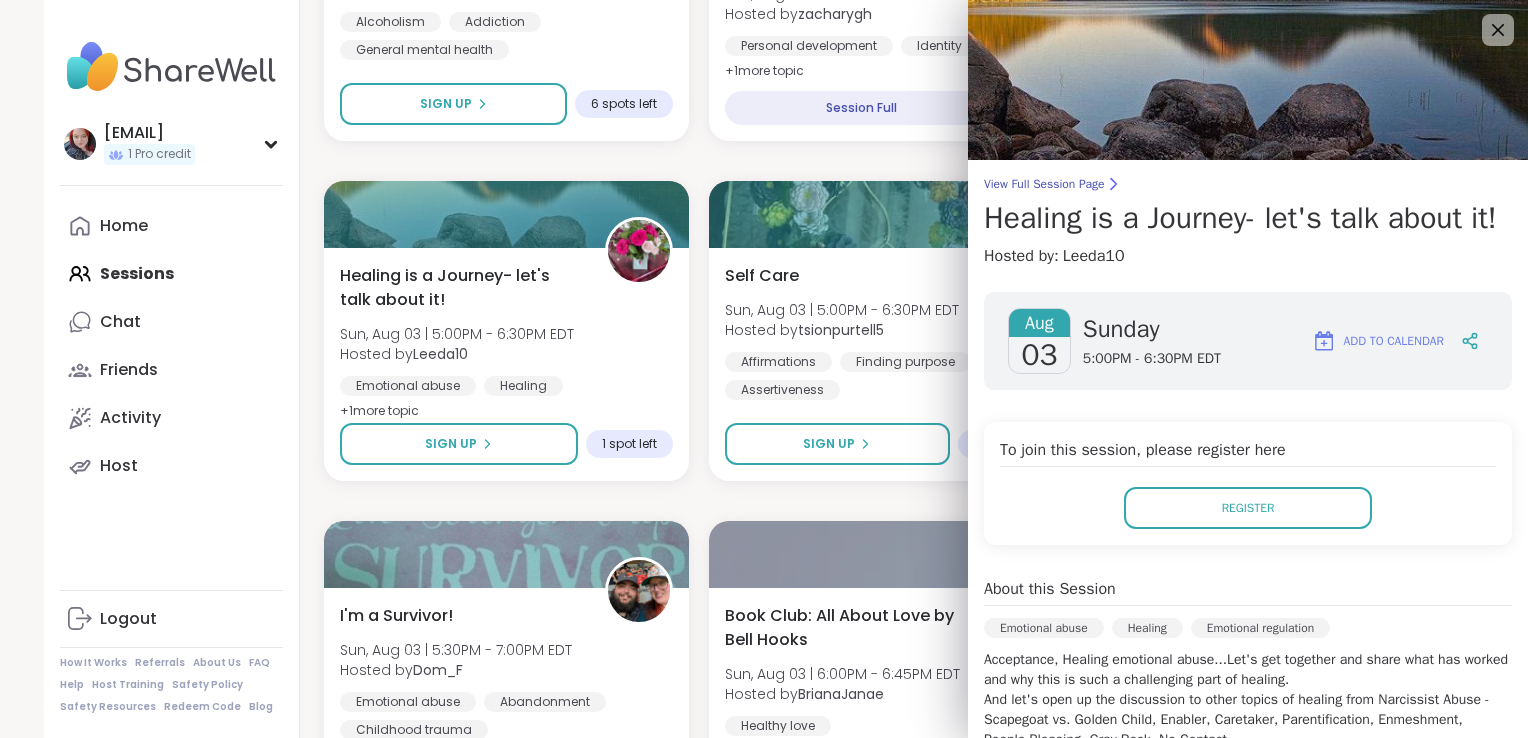 scroll, scrollTop: 168, scrollLeft: 0, axis: vertical 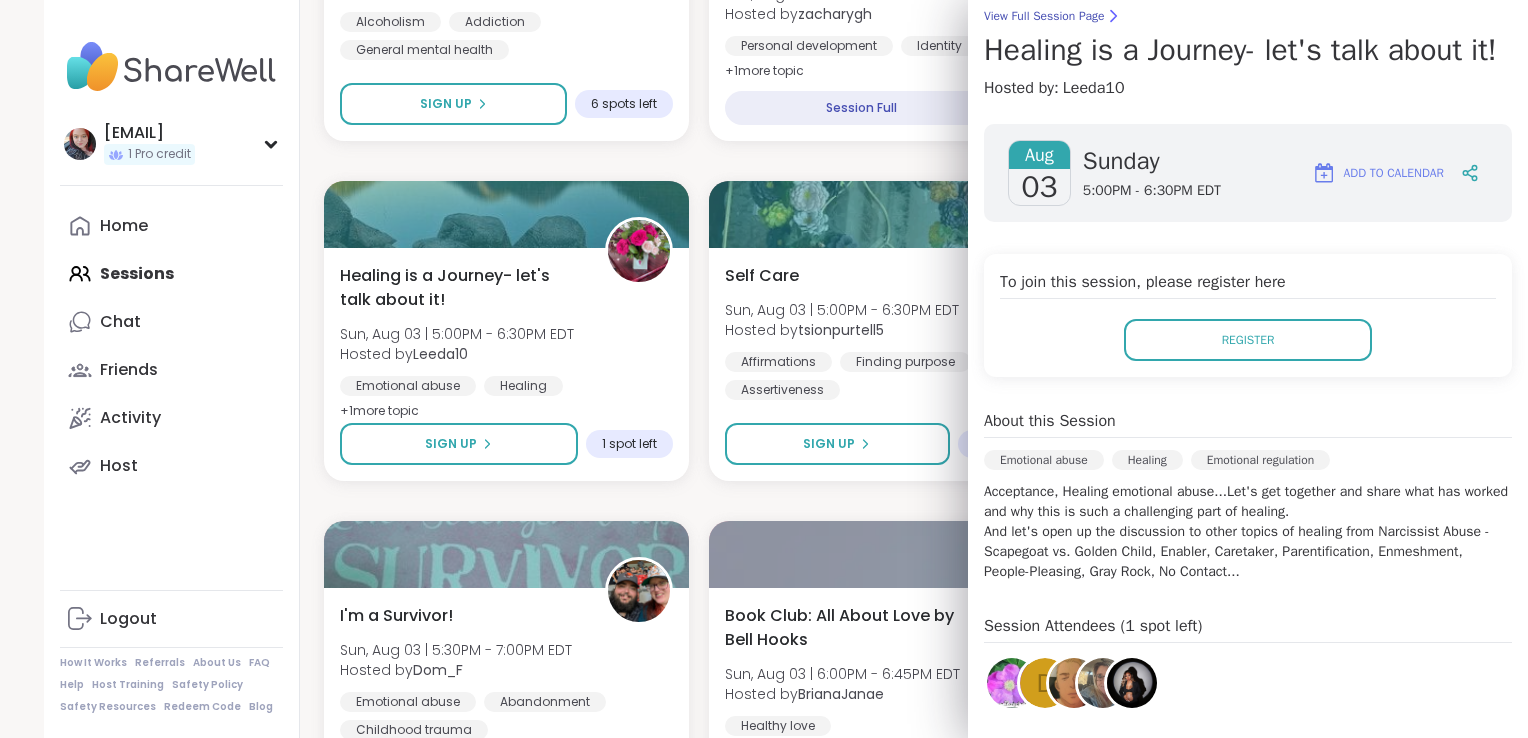 drag, startPoint x: 1244, startPoint y: 635, endPoint x: 1071, endPoint y: 458, distance: 247.50354 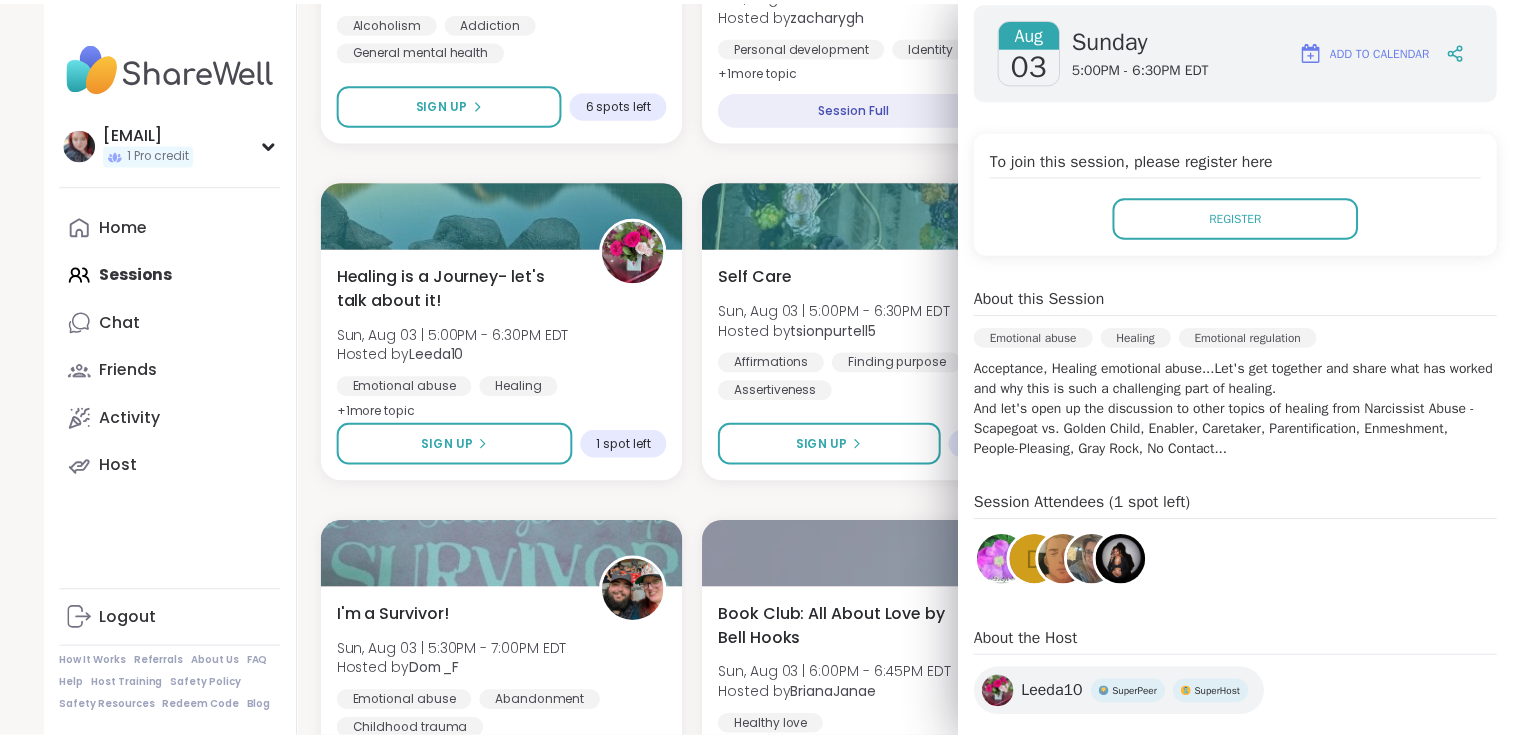scroll, scrollTop: 292, scrollLeft: 0, axis: vertical 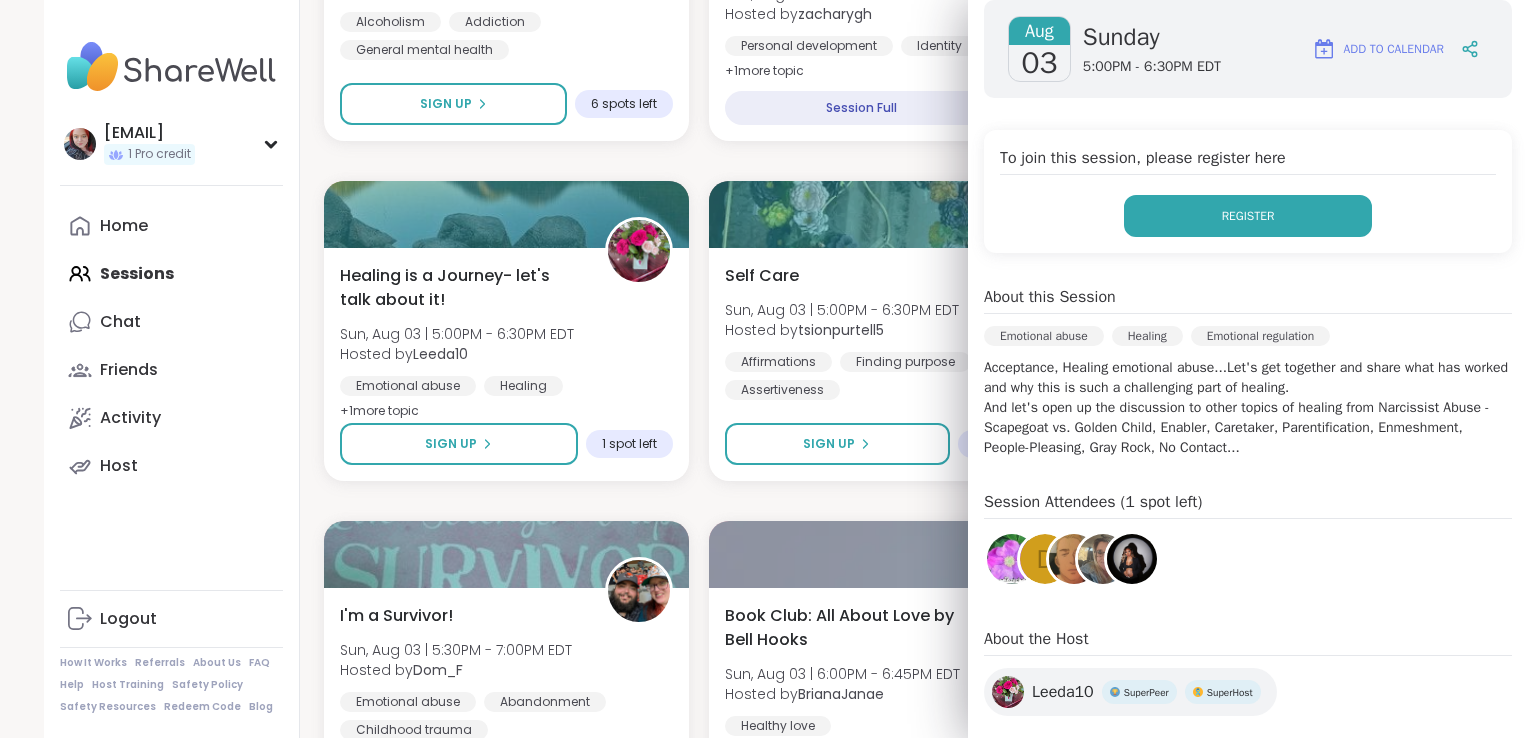 click on "Register" at bounding box center [1248, 216] 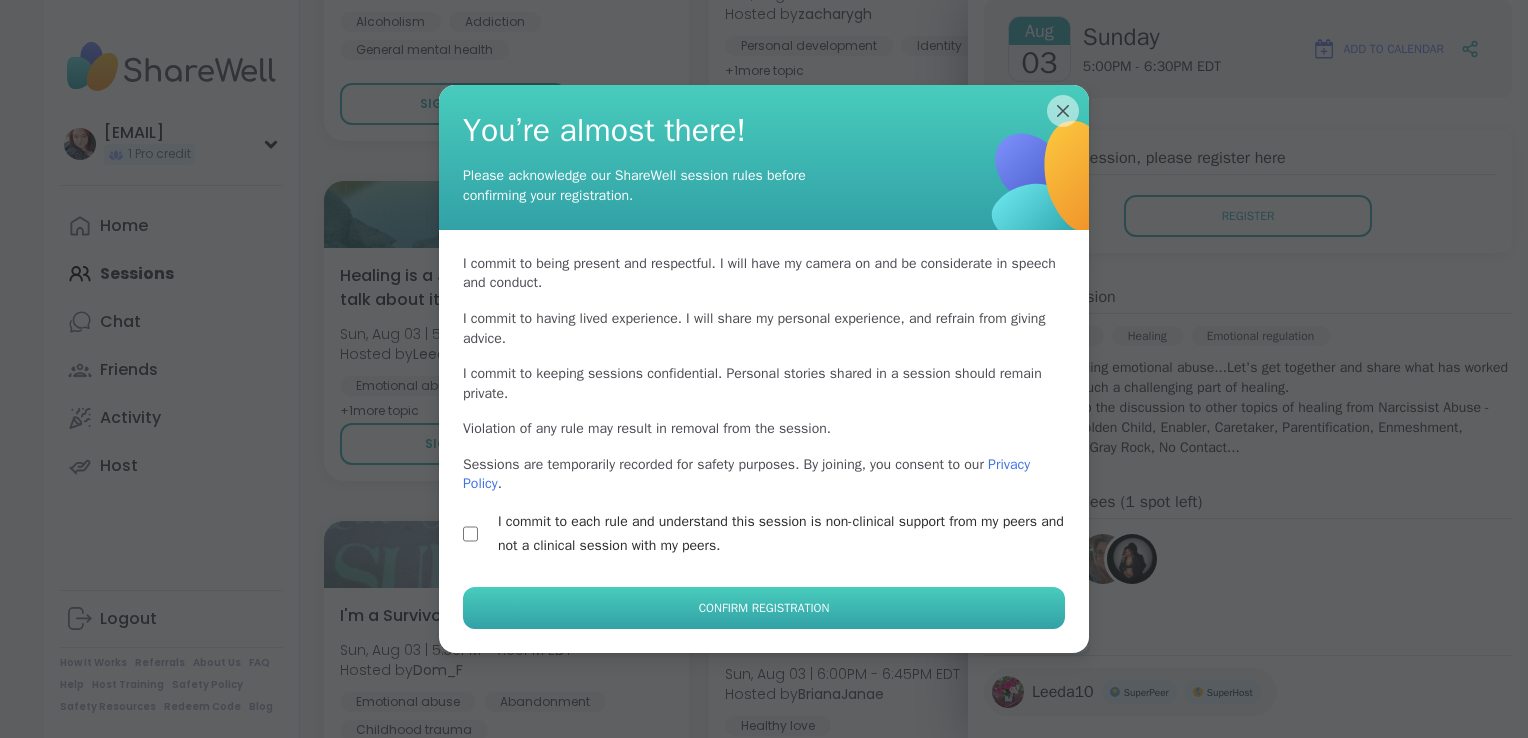 click on "Confirm Registration" at bounding box center [764, 608] 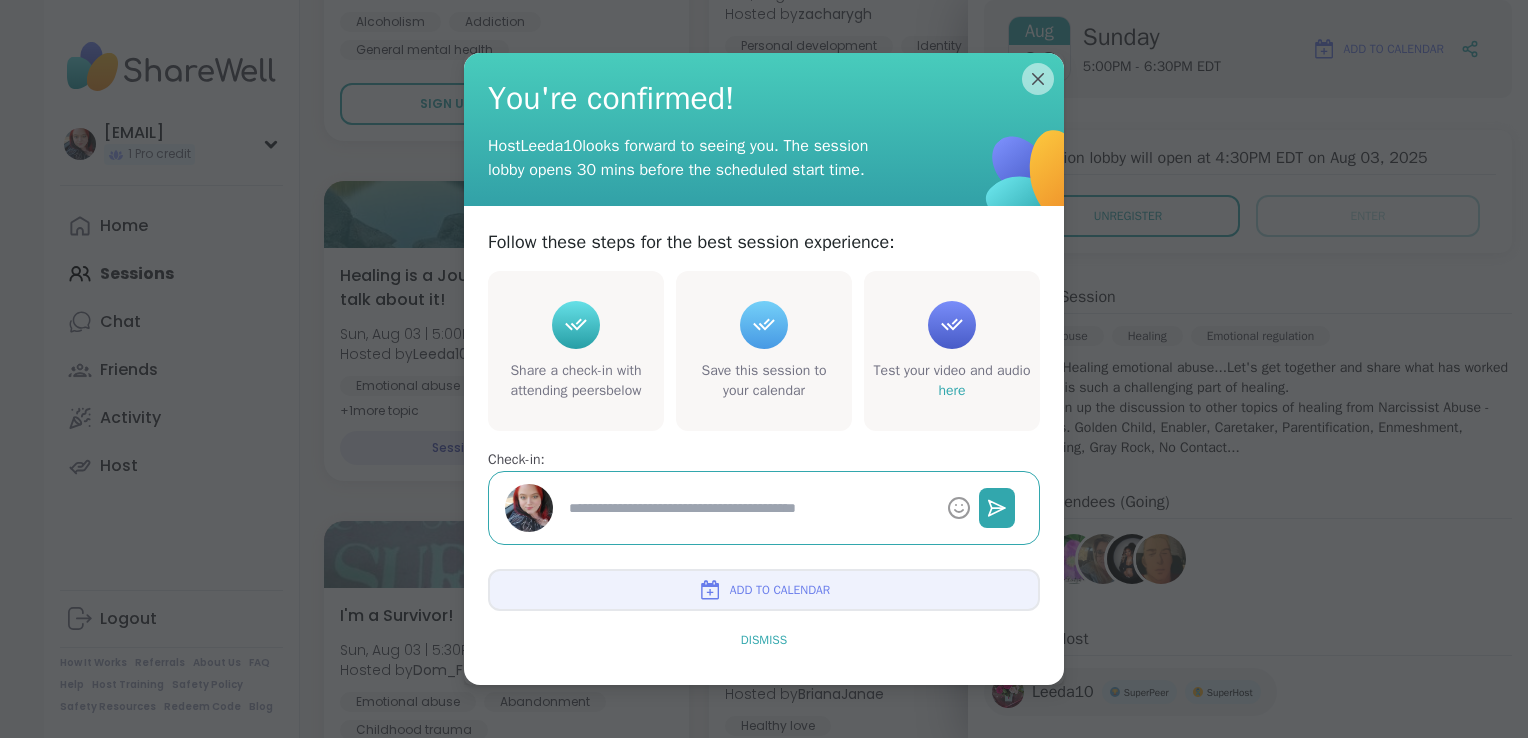 click on "Dismiss" at bounding box center [764, 640] 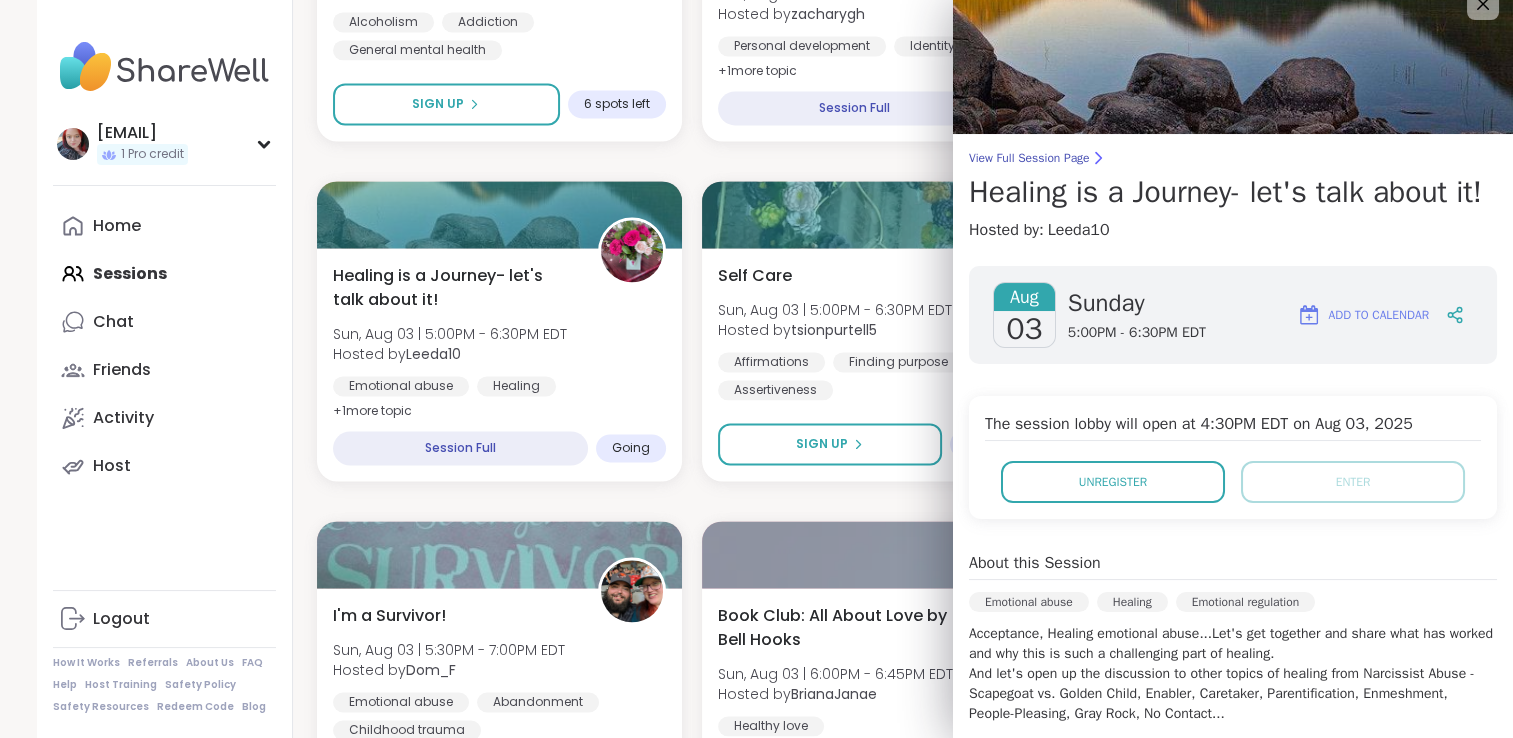 scroll, scrollTop: 20, scrollLeft: 0, axis: vertical 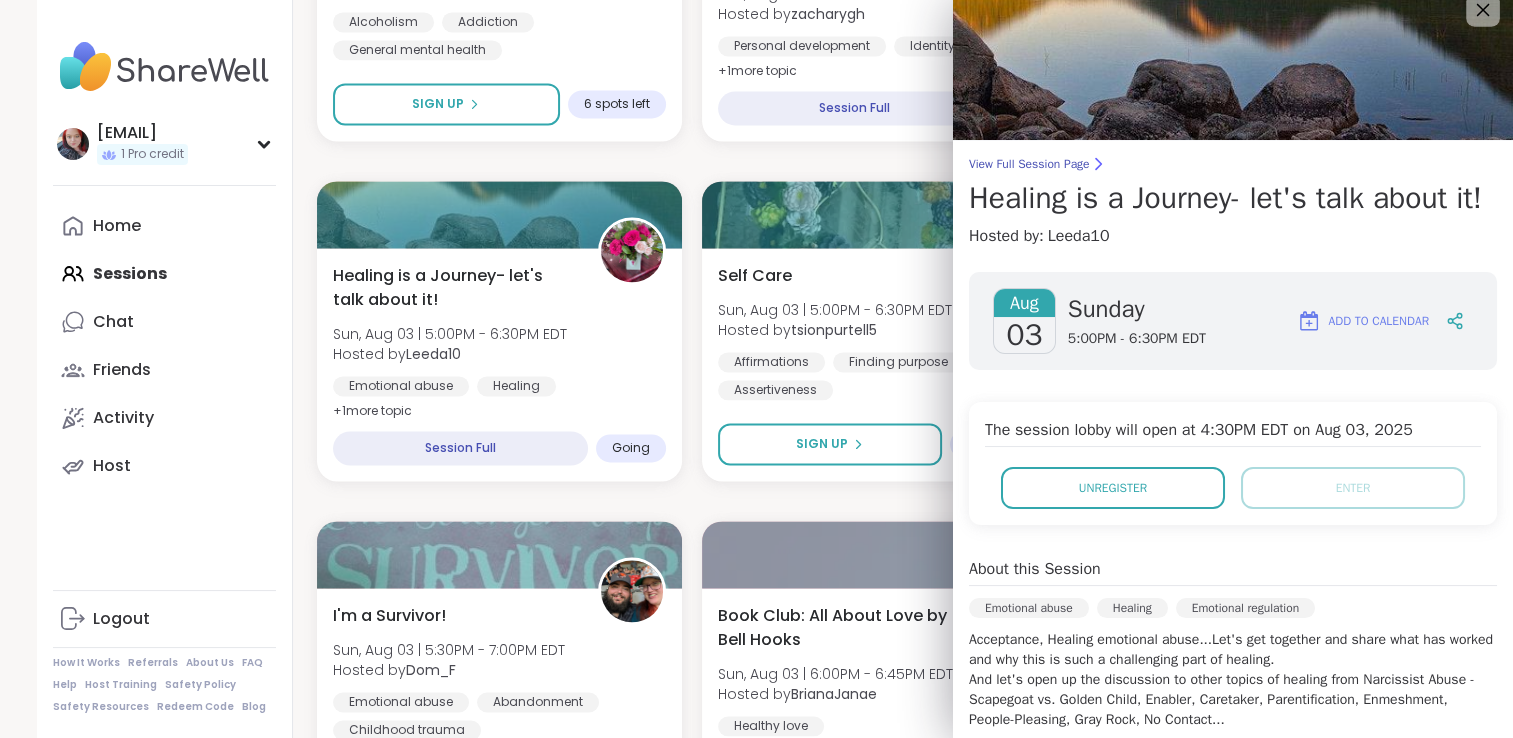 click 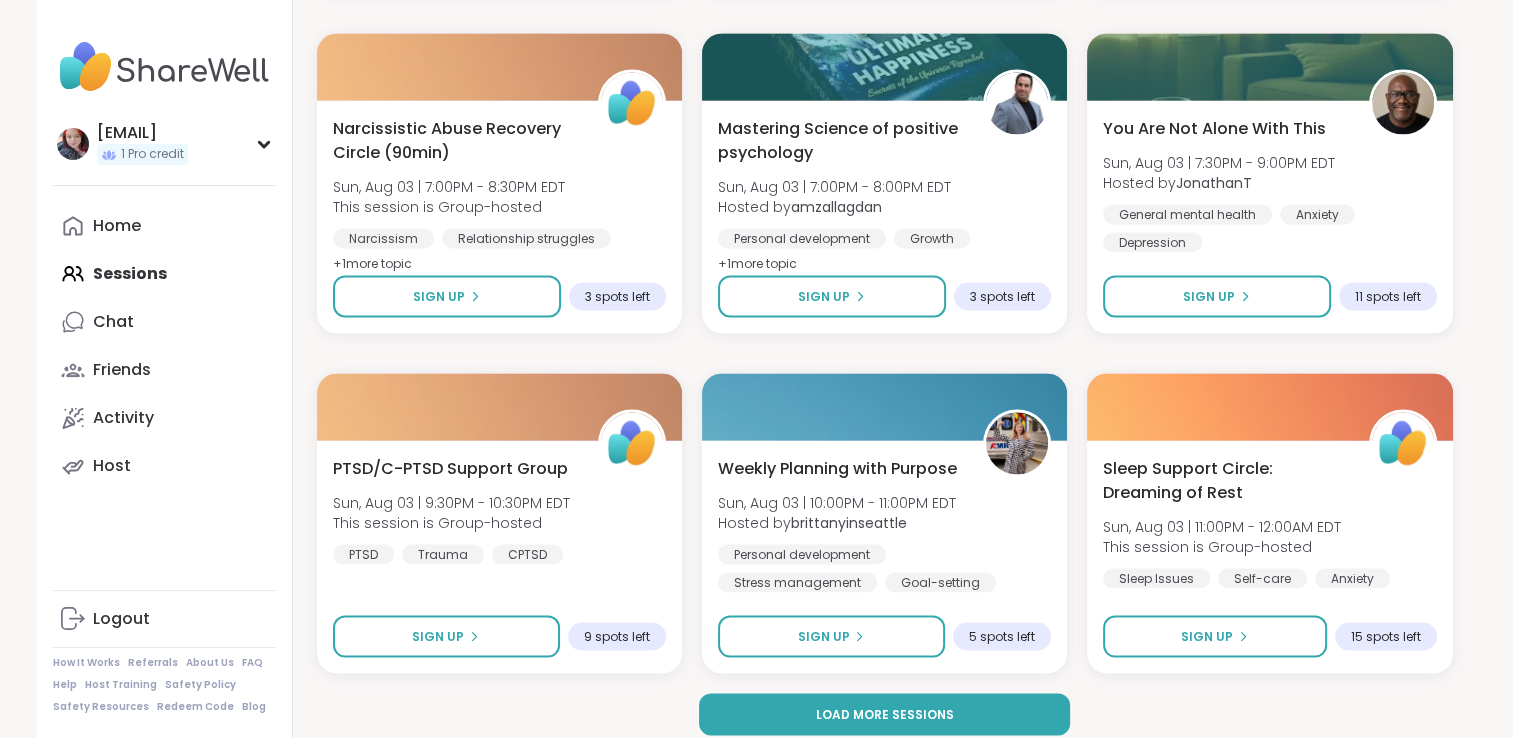 scroll, scrollTop: 3796, scrollLeft: 0, axis: vertical 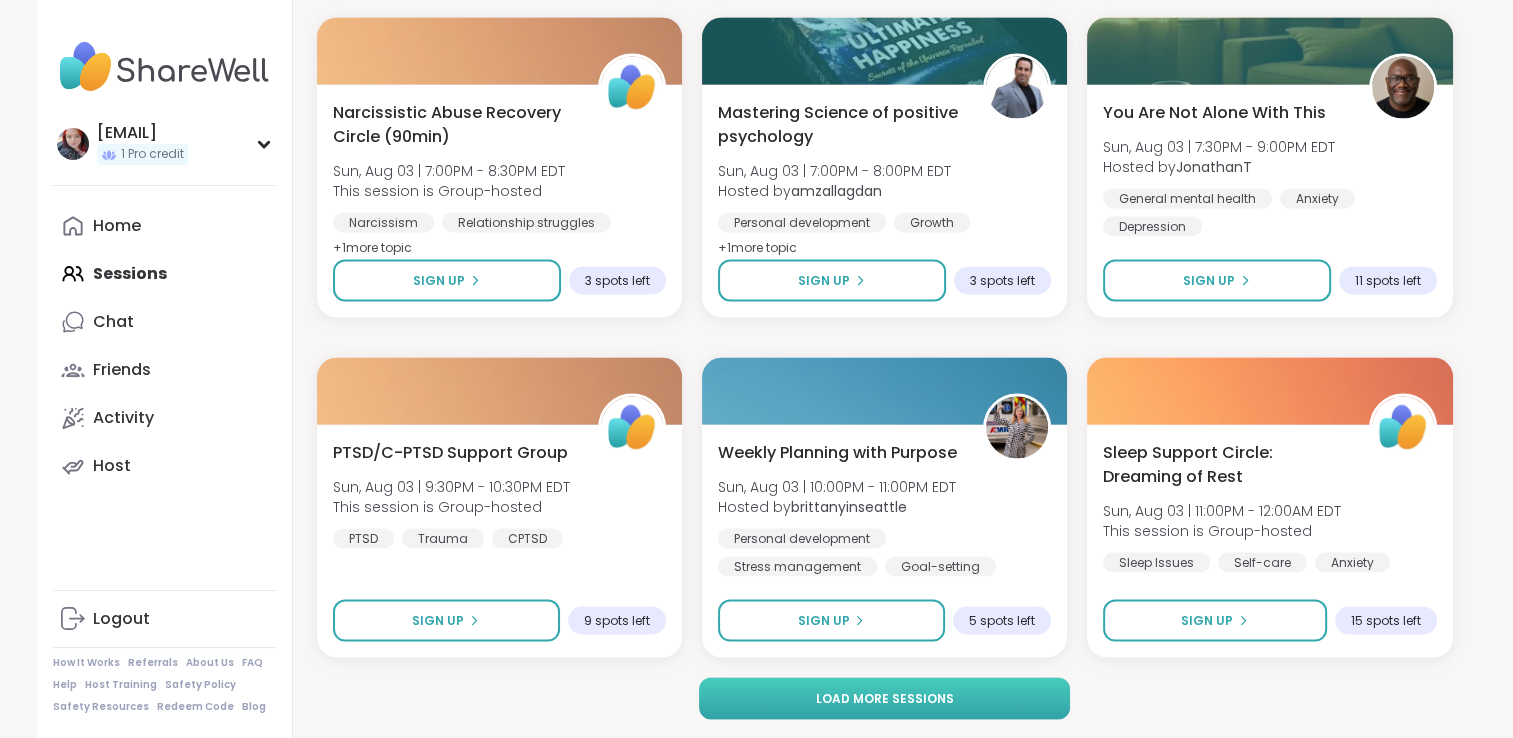 click on "Load more sessions" at bounding box center (884, 699) 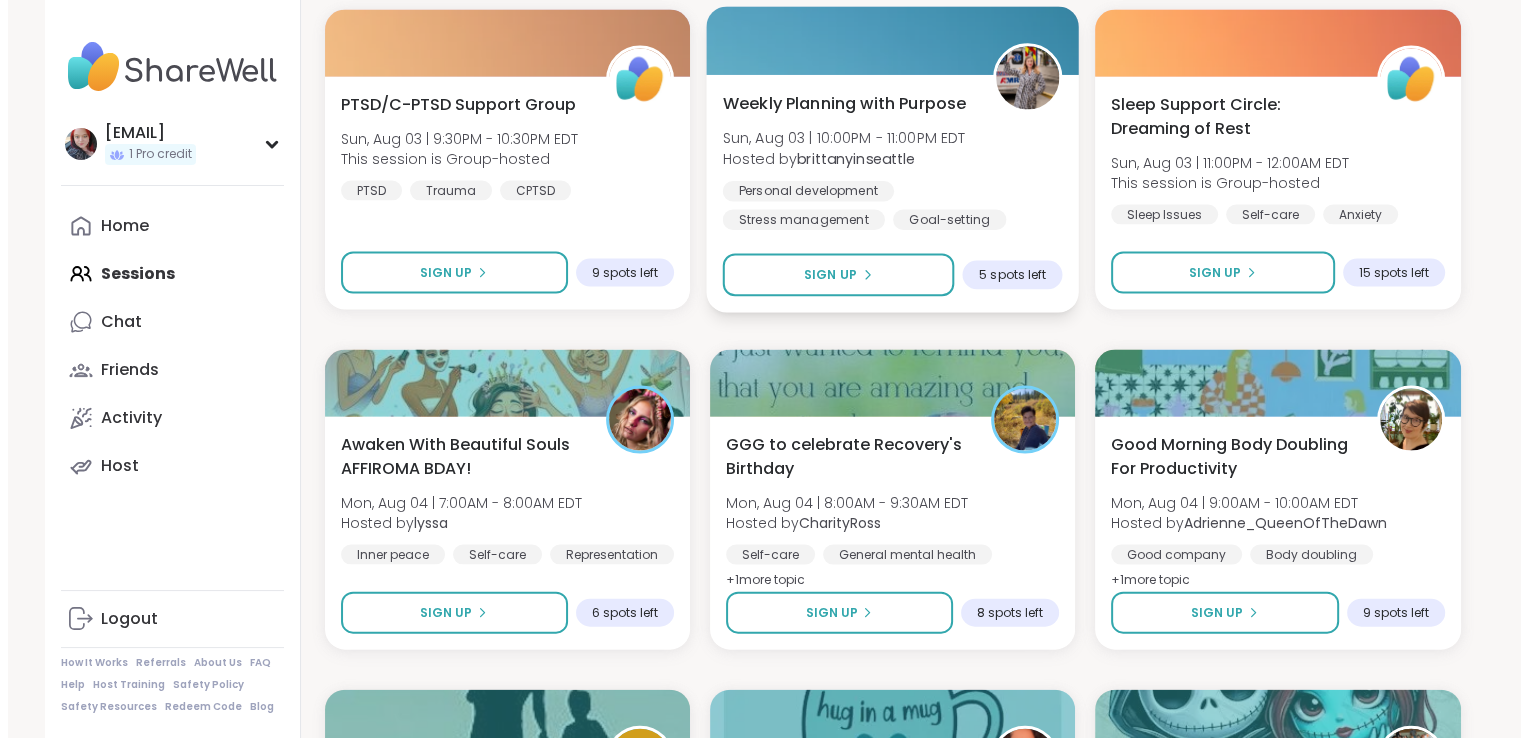 scroll, scrollTop: 4145, scrollLeft: 0, axis: vertical 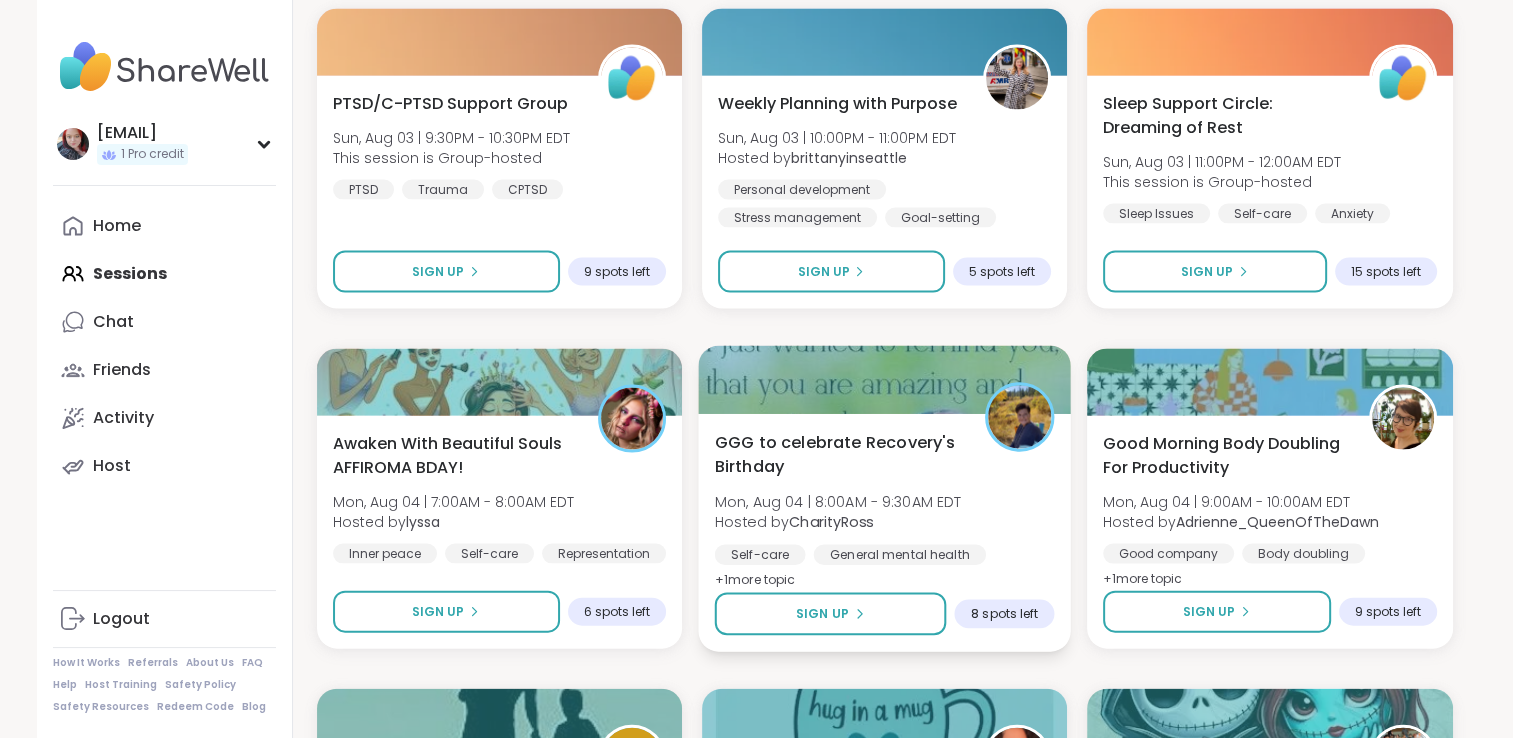 click on "GGG to celebrate [NAME]'s Birthday [DAY], [MONTH] [DAY_NUM] | [TIME] - [TIME] [TIMEZONE] Hosted by  [NAME] Self-care General mental health Goal-setting + 1  more topic Sign Up 8 spots left" at bounding box center (884, 533) 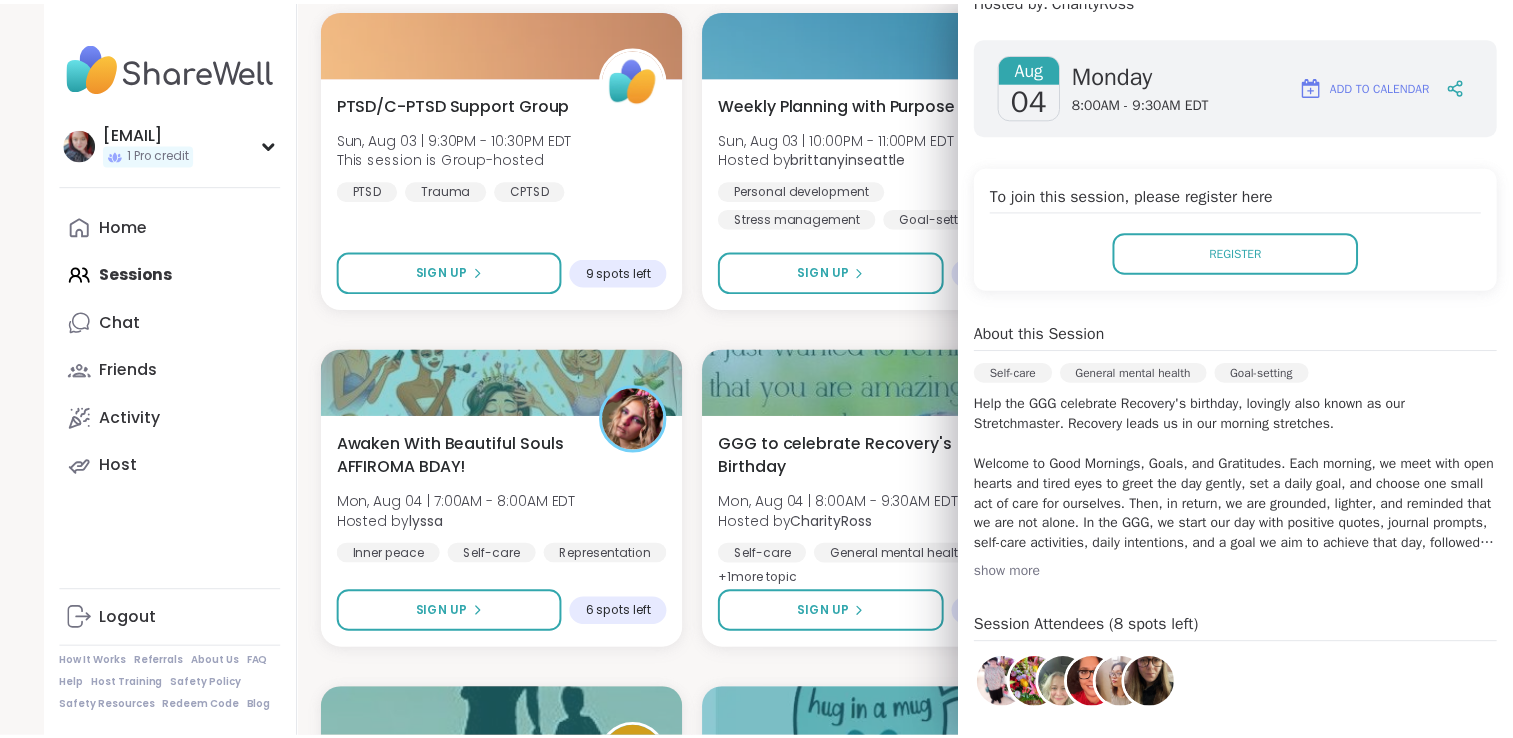scroll, scrollTop: 267, scrollLeft: 0, axis: vertical 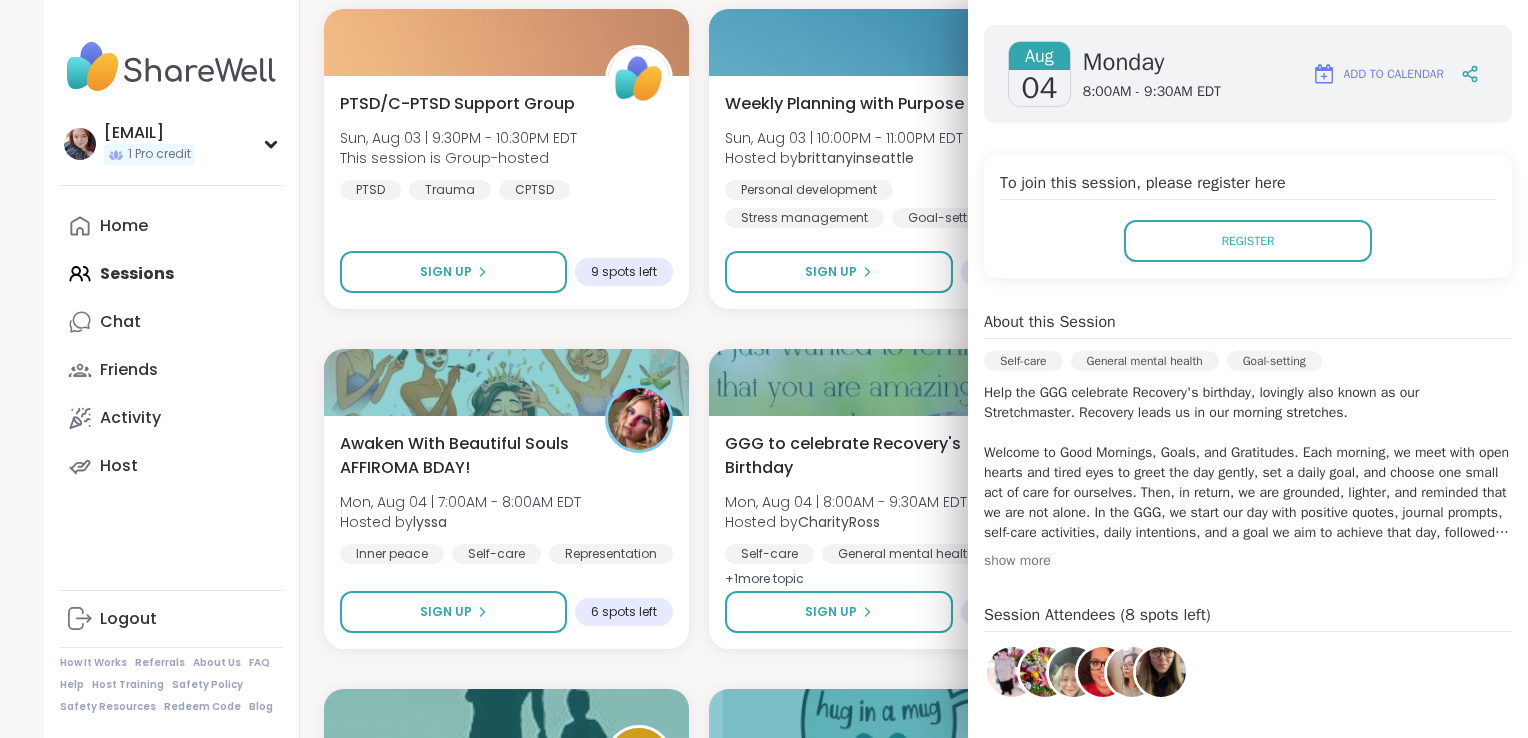 click on "show more" at bounding box center (1248, 561) 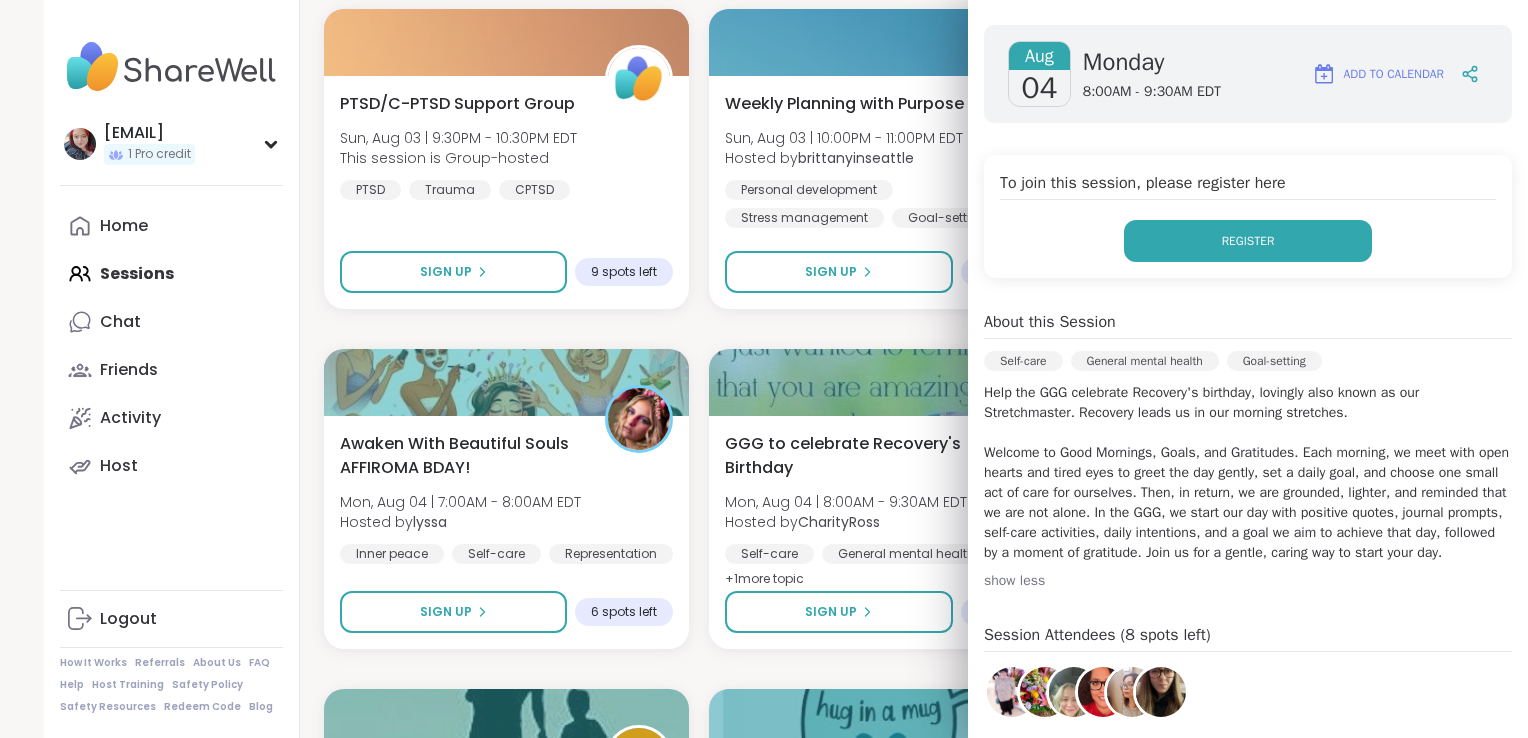 click on "Register" at bounding box center [1248, 241] 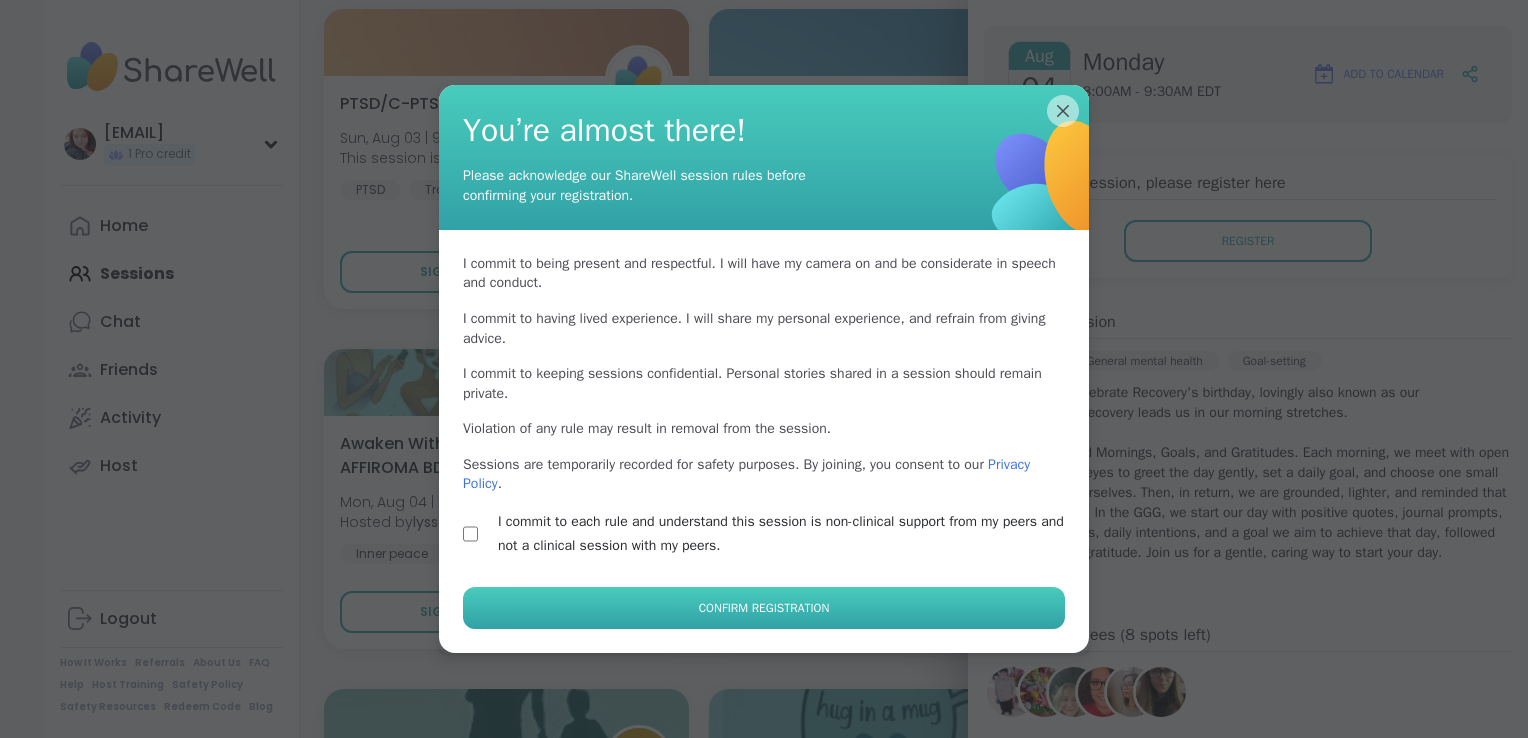 click on "Confirm Registration" at bounding box center (764, 608) 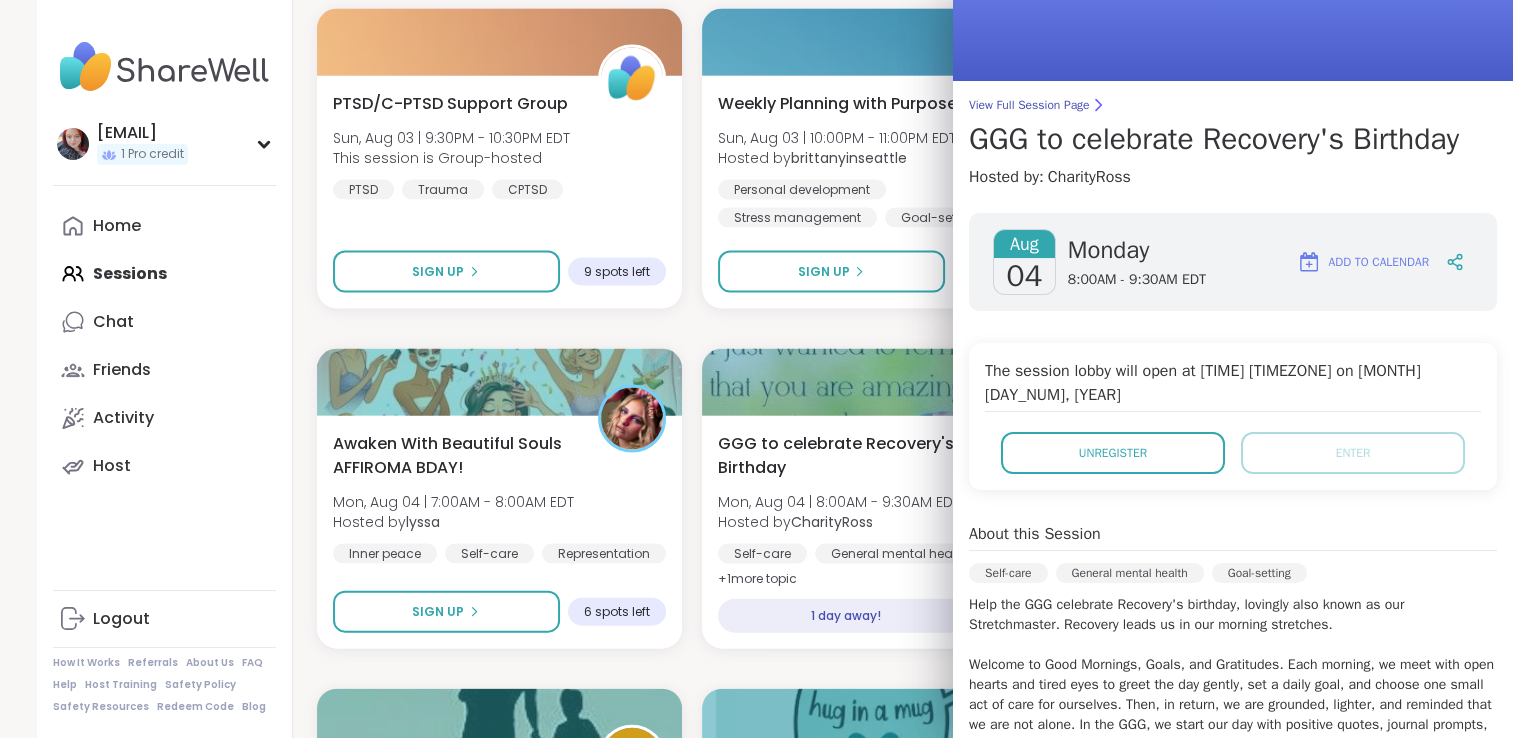 scroll, scrollTop: 0, scrollLeft: 0, axis: both 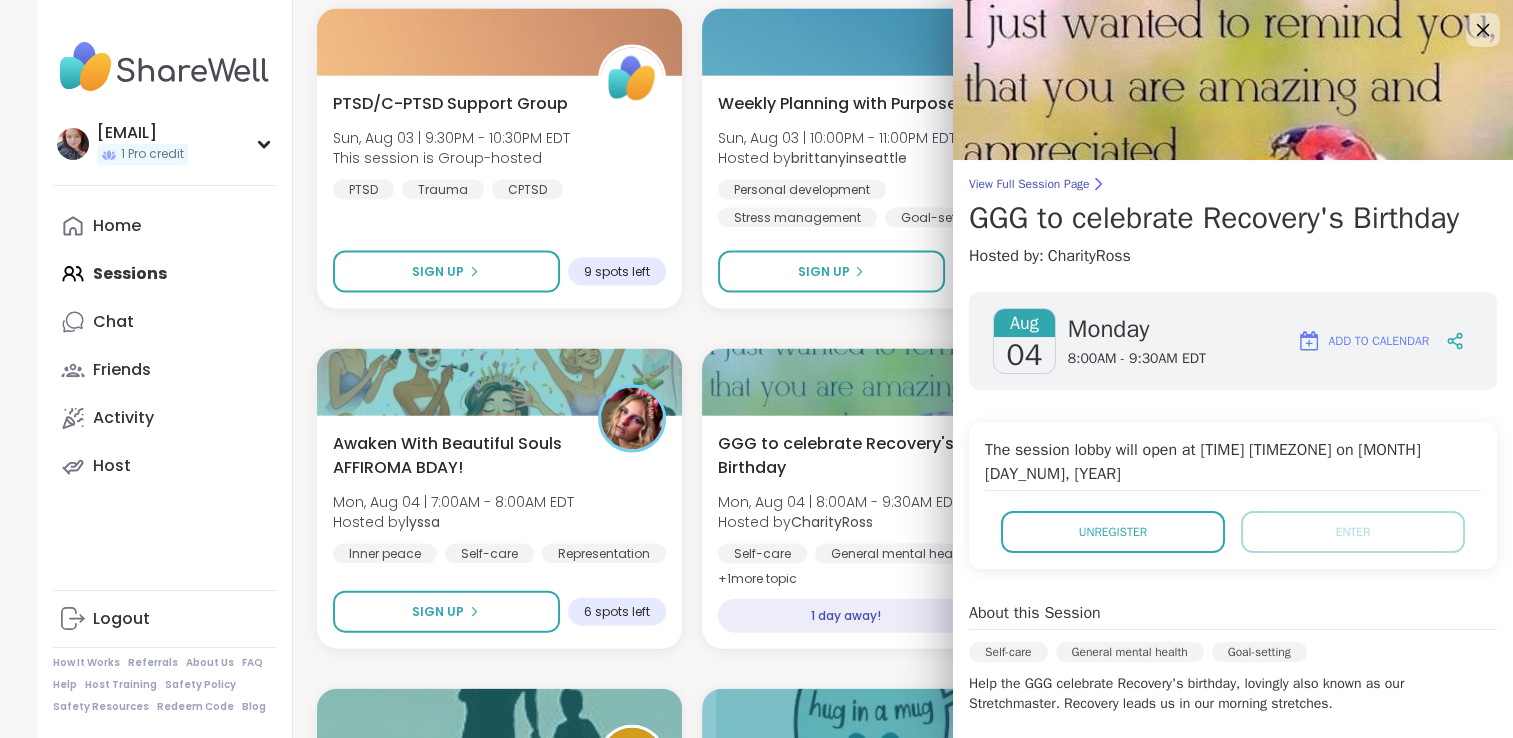 click 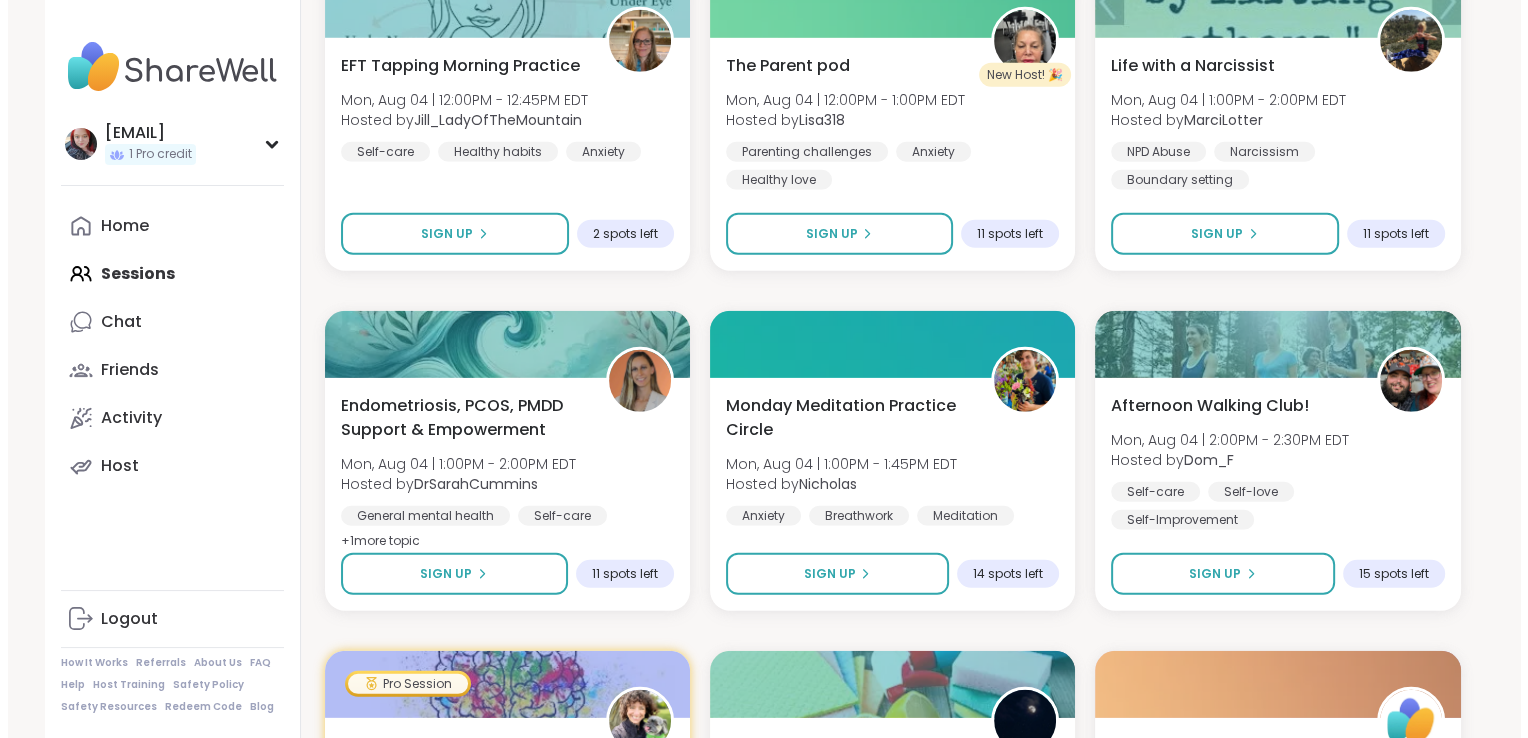 scroll, scrollTop: 5547, scrollLeft: 0, axis: vertical 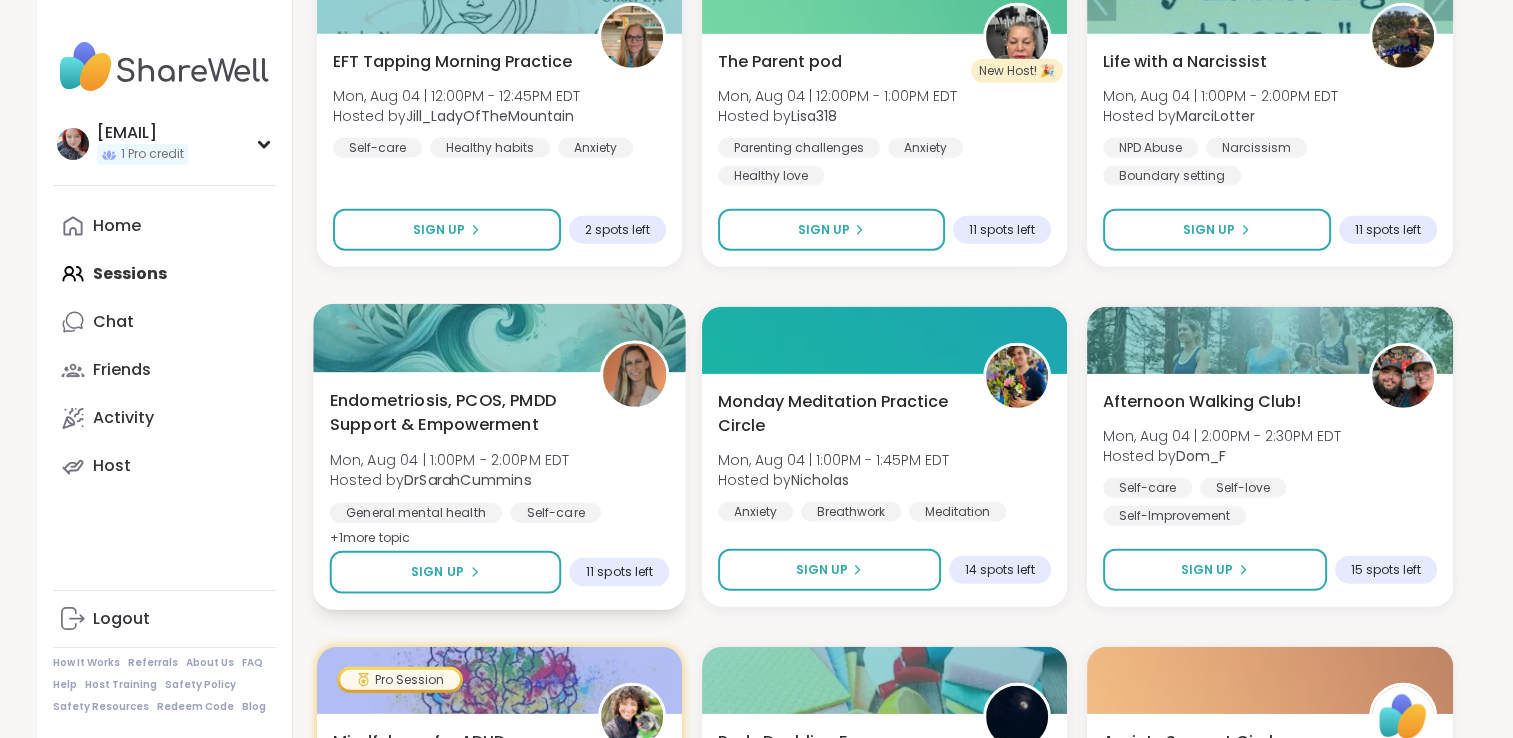 click on "Endometriosis, PCOS, PMDD Support & Empowerment" at bounding box center [453, 412] 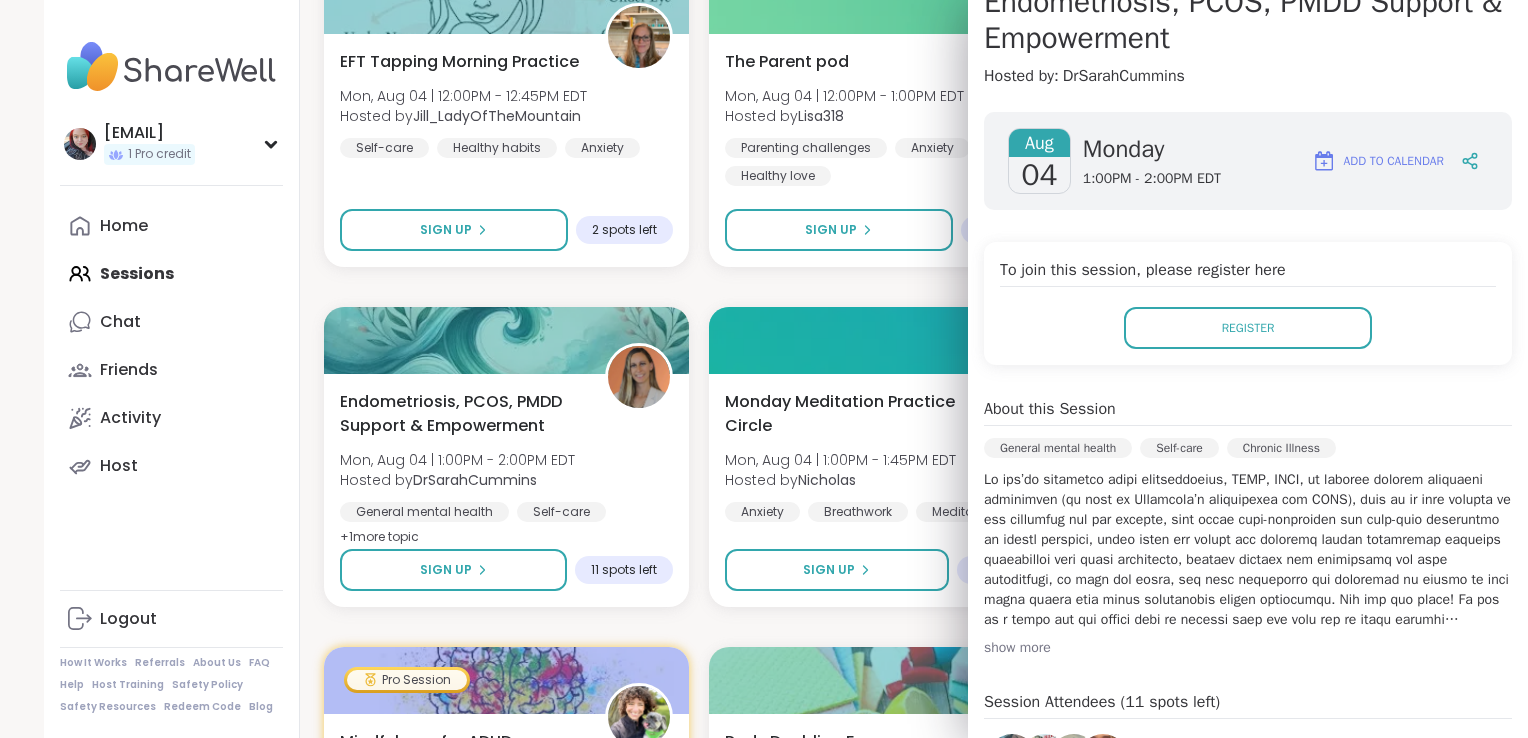 scroll, scrollTop: 219, scrollLeft: 0, axis: vertical 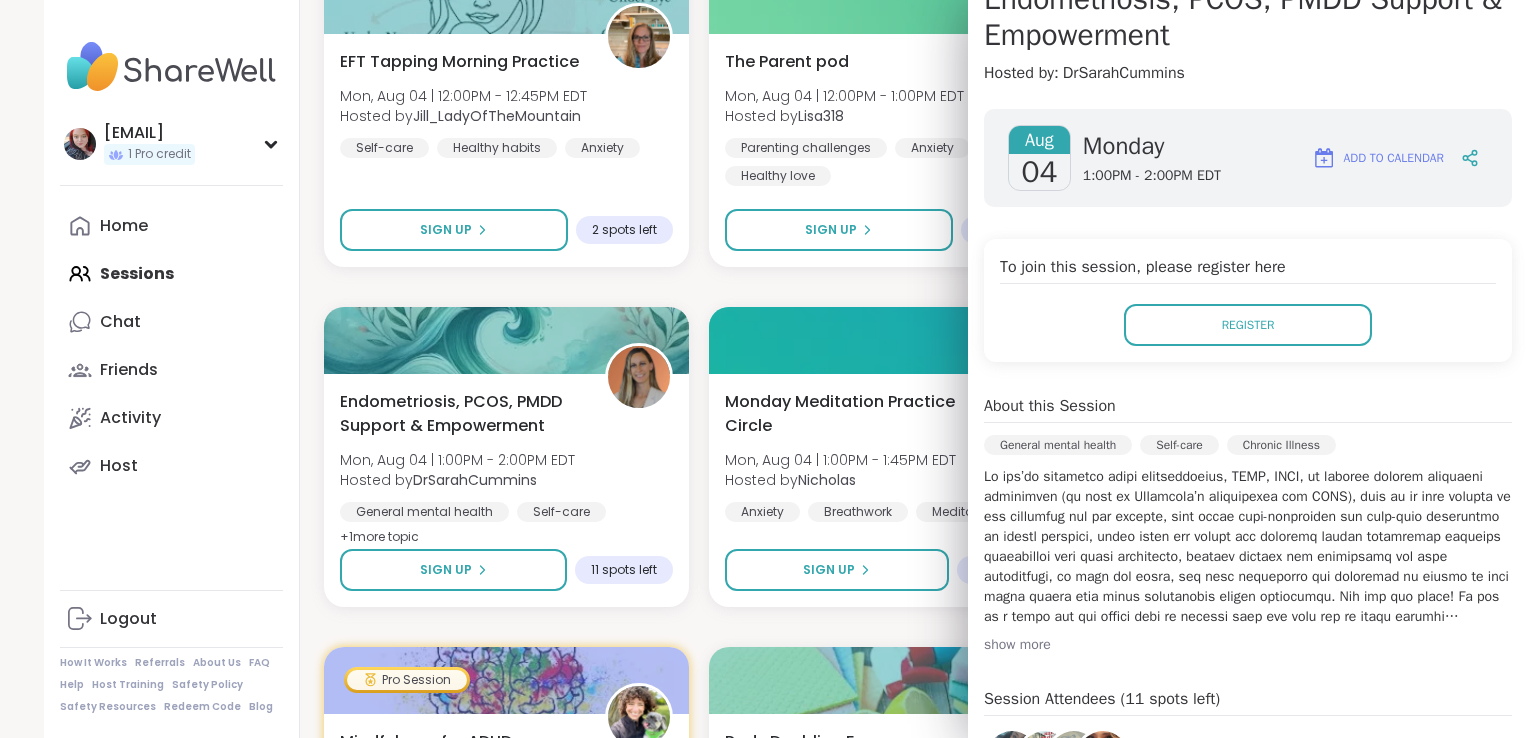 click on "show more" at bounding box center (1248, 645) 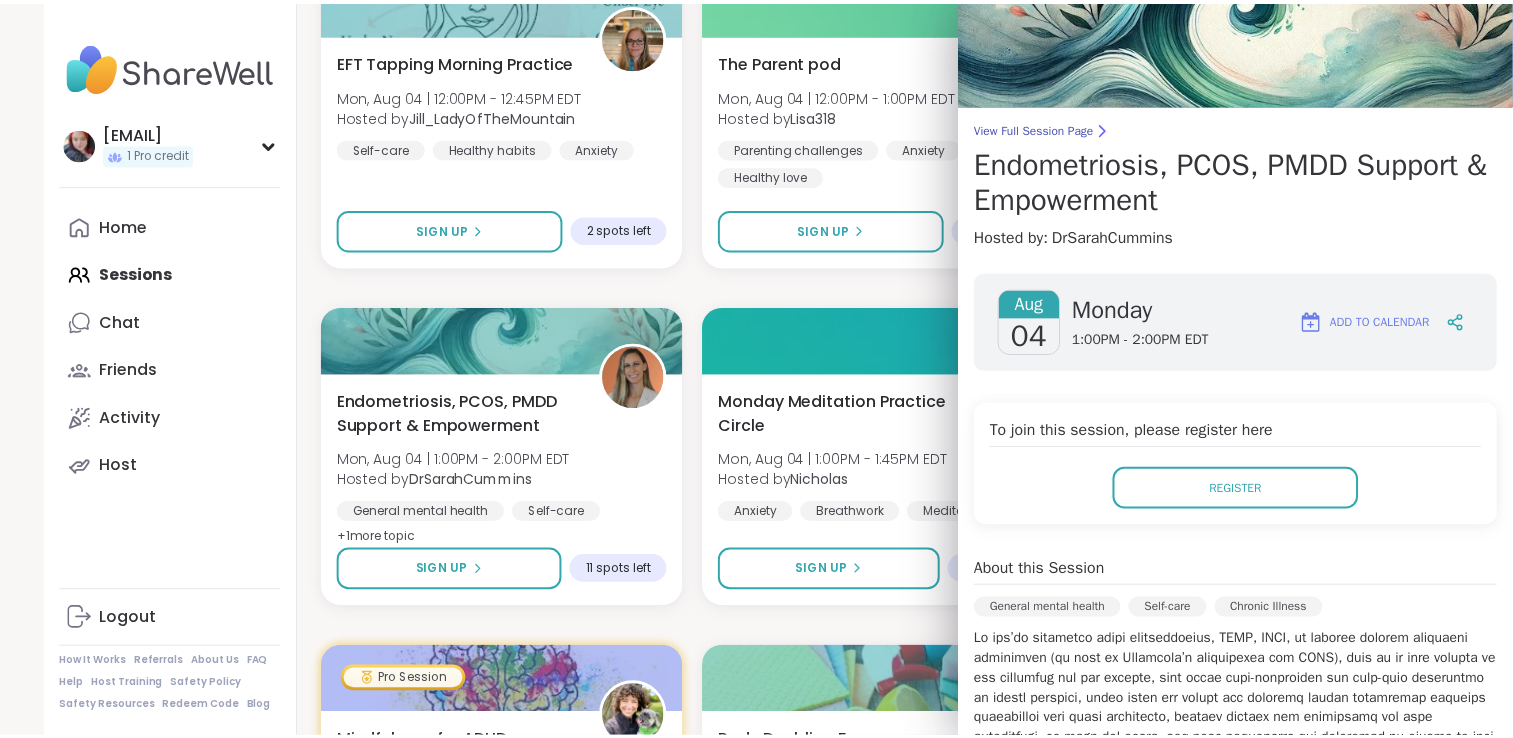 scroll, scrollTop: 54, scrollLeft: 0, axis: vertical 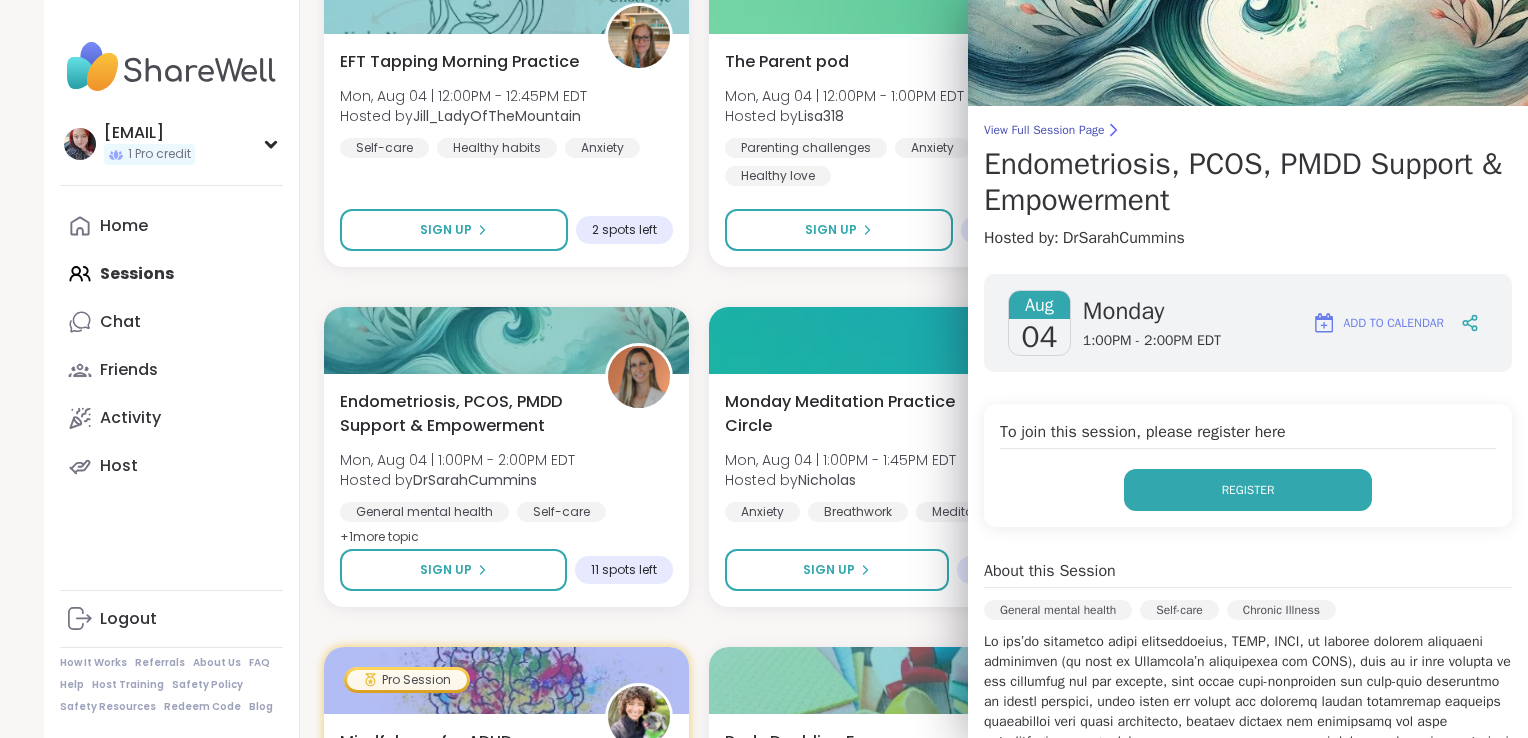 click on "Register" at bounding box center [1248, 490] 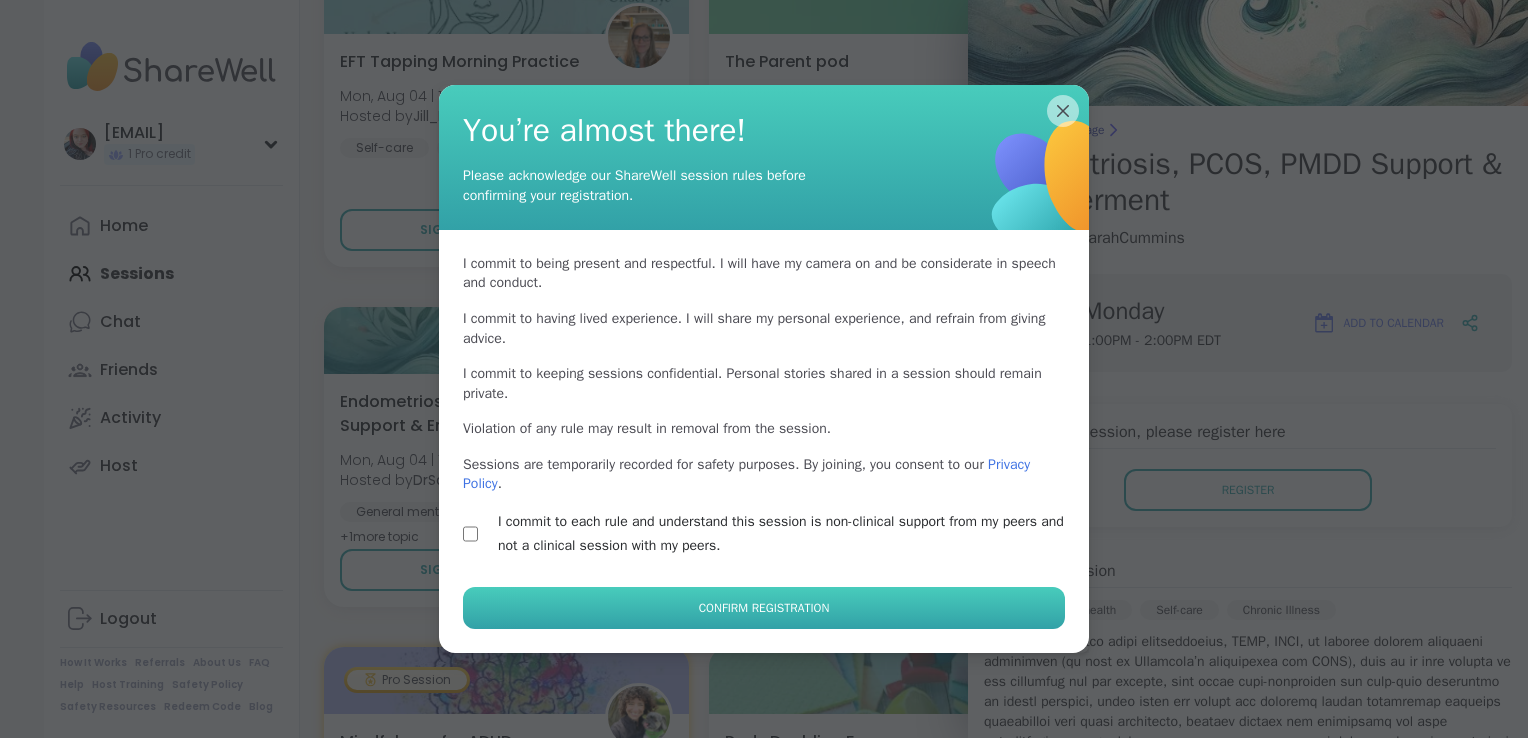 click on "Confirm Registration" at bounding box center (764, 608) 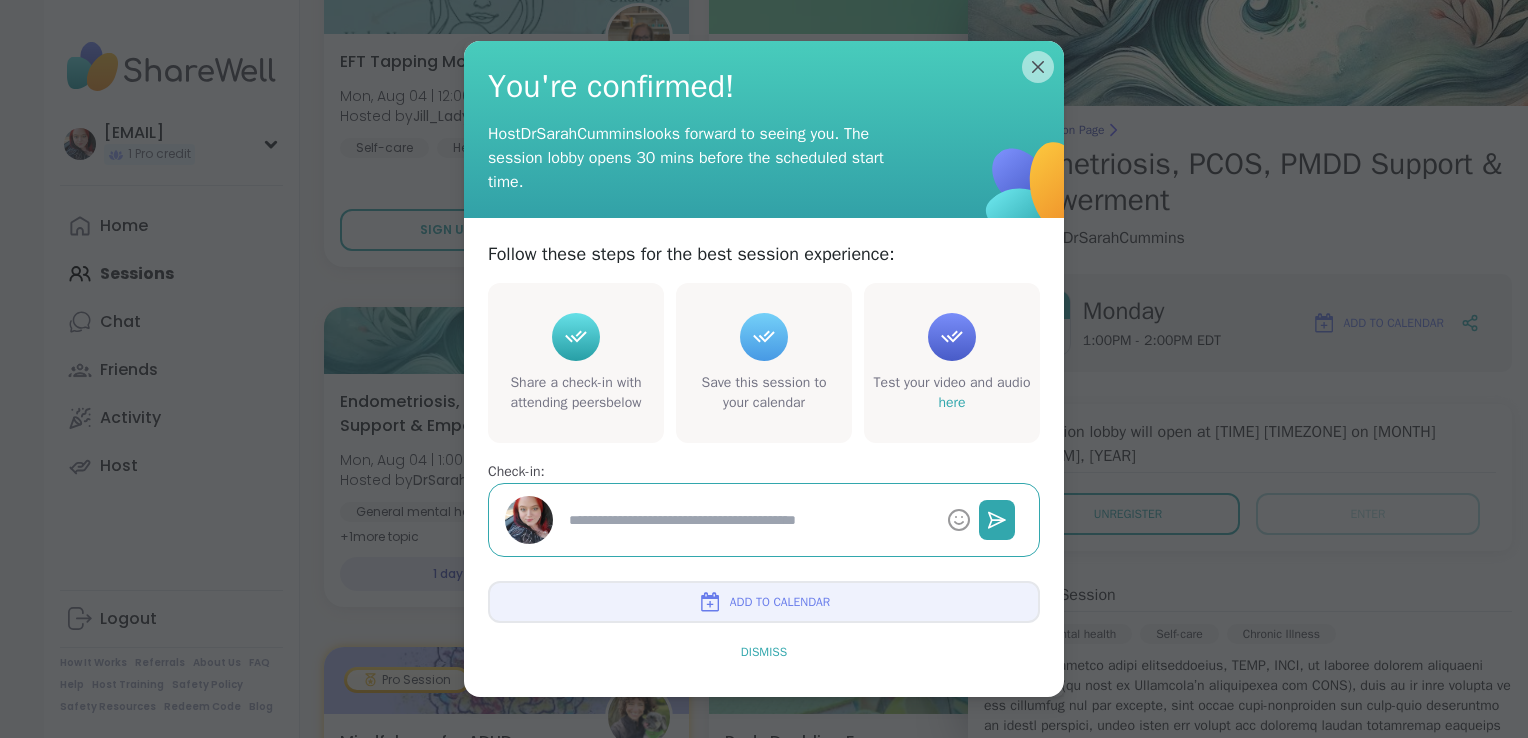 click on "Dismiss" at bounding box center (764, 652) 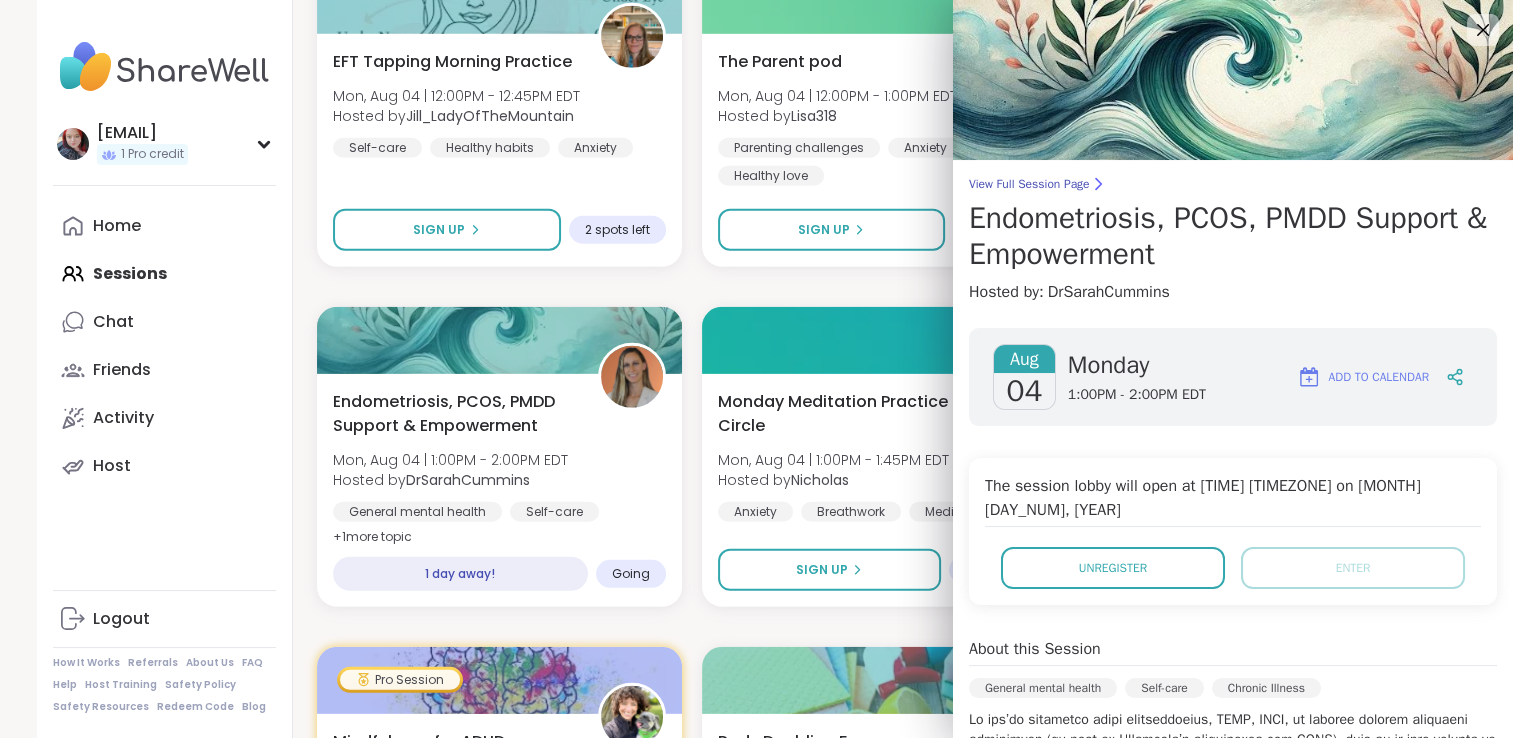 scroll, scrollTop: 0, scrollLeft: 0, axis: both 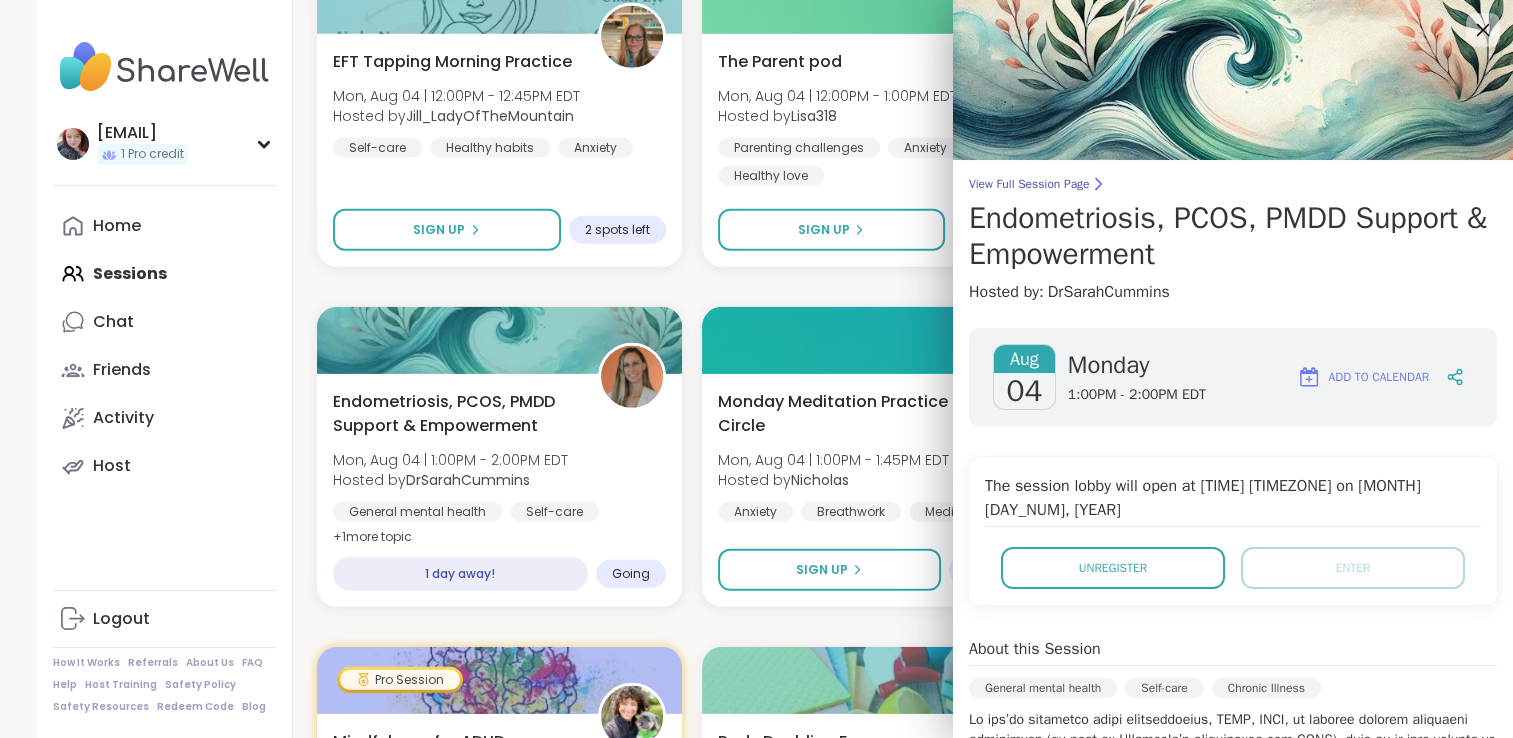 click 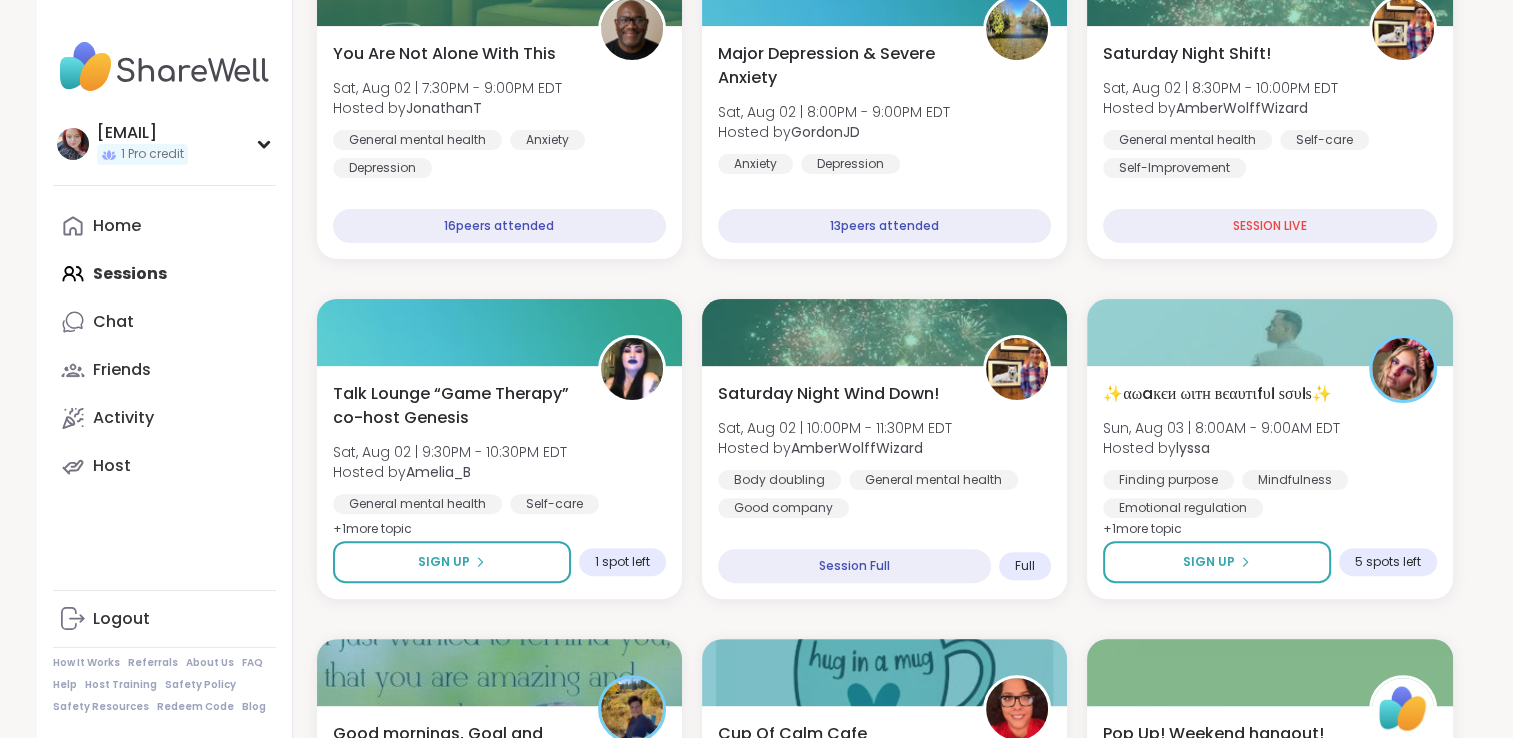 scroll, scrollTop: 0, scrollLeft: 0, axis: both 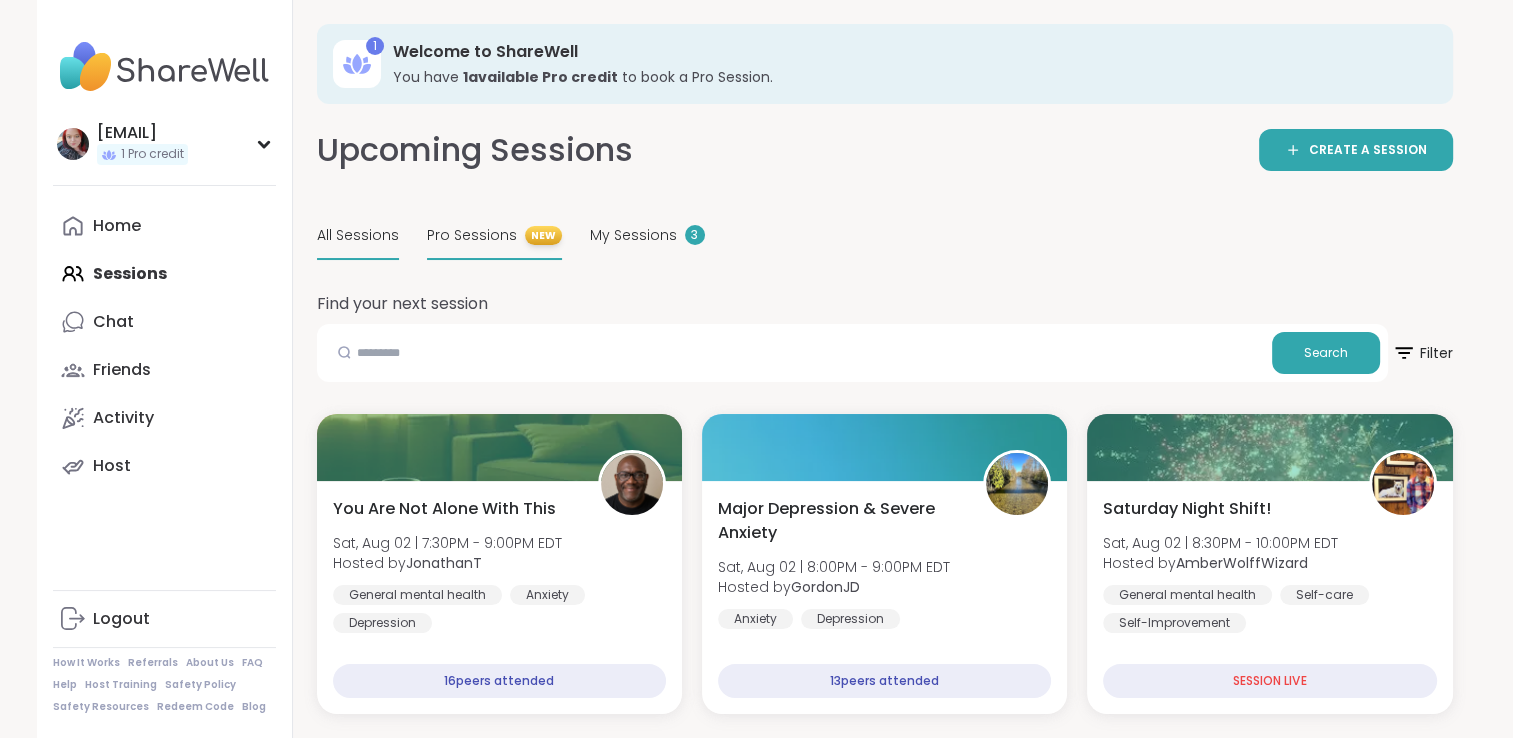 click on "Pro Sessions" at bounding box center [472, 235] 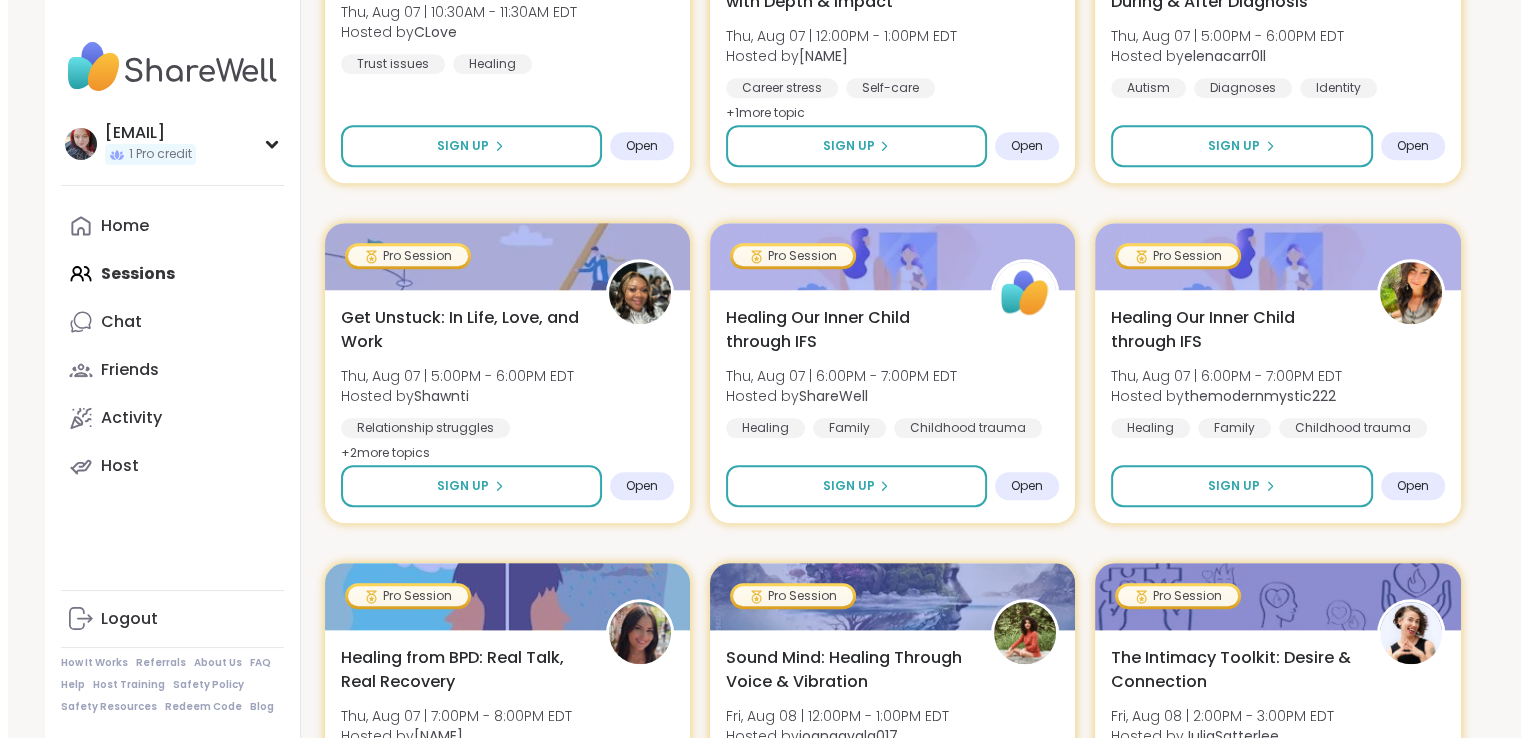 scroll, scrollTop: 1479, scrollLeft: 0, axis: vertical 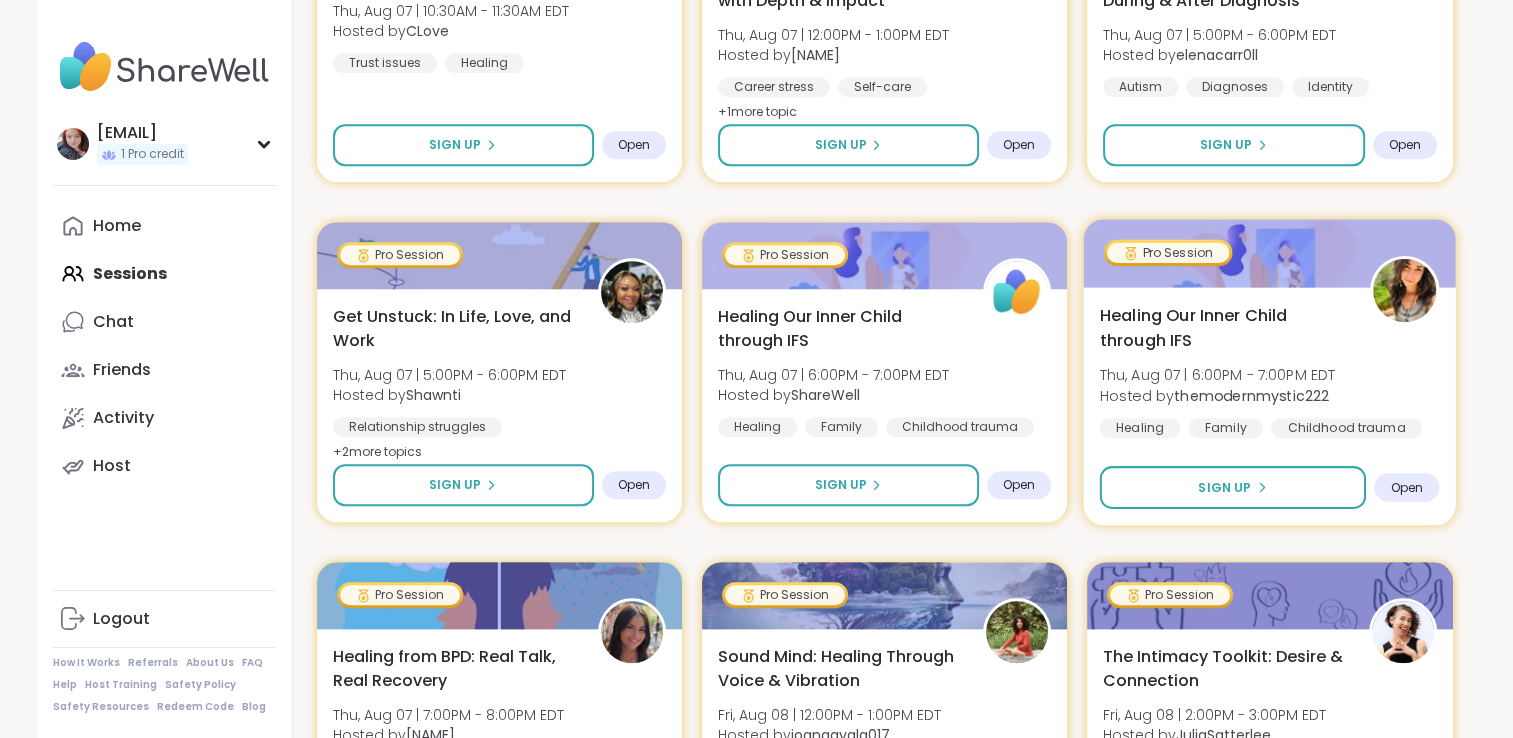 click on "Healing Our Inner Child through IFS" at bounding box center (1224, 328) 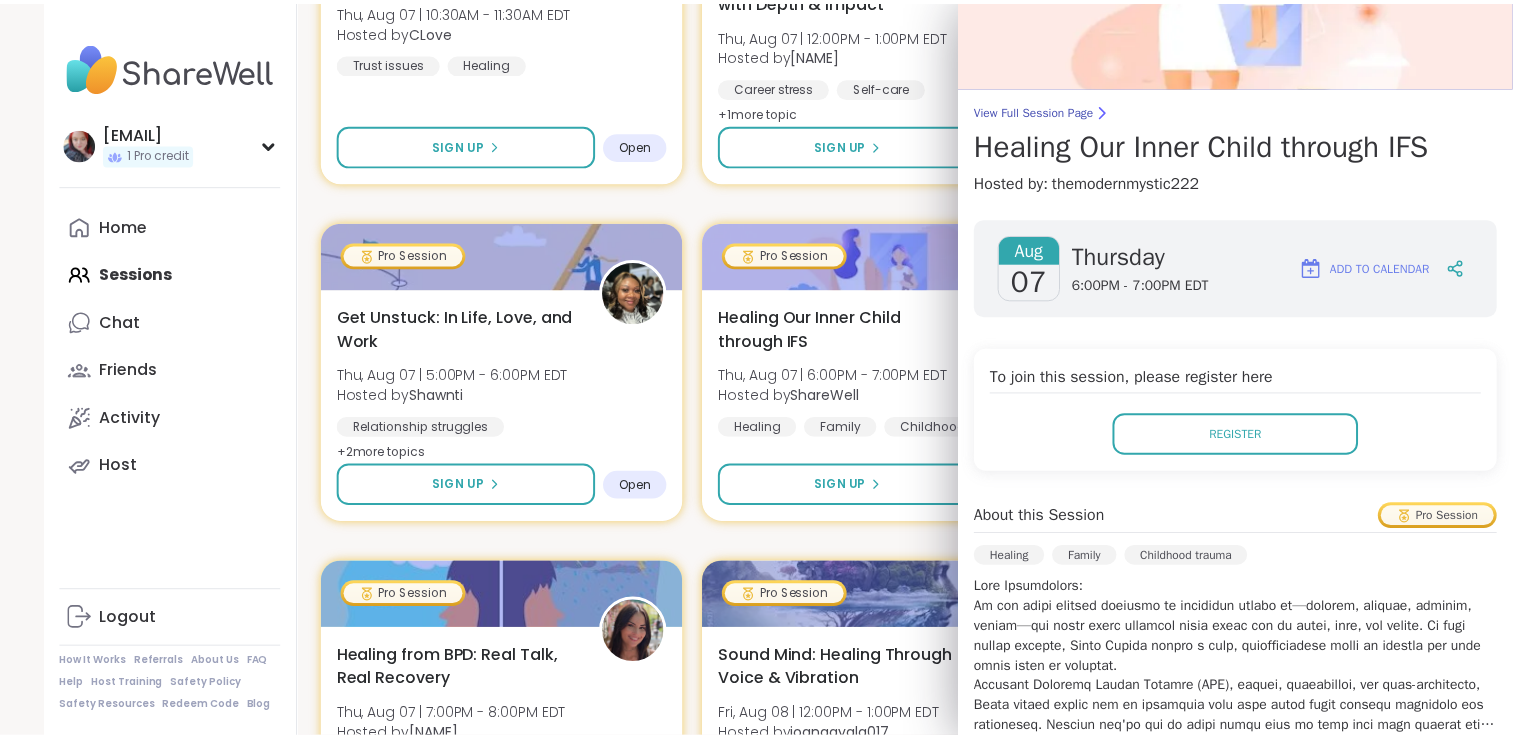 scroll, scrollTop: 0, scrollLeft: 0, axis: both 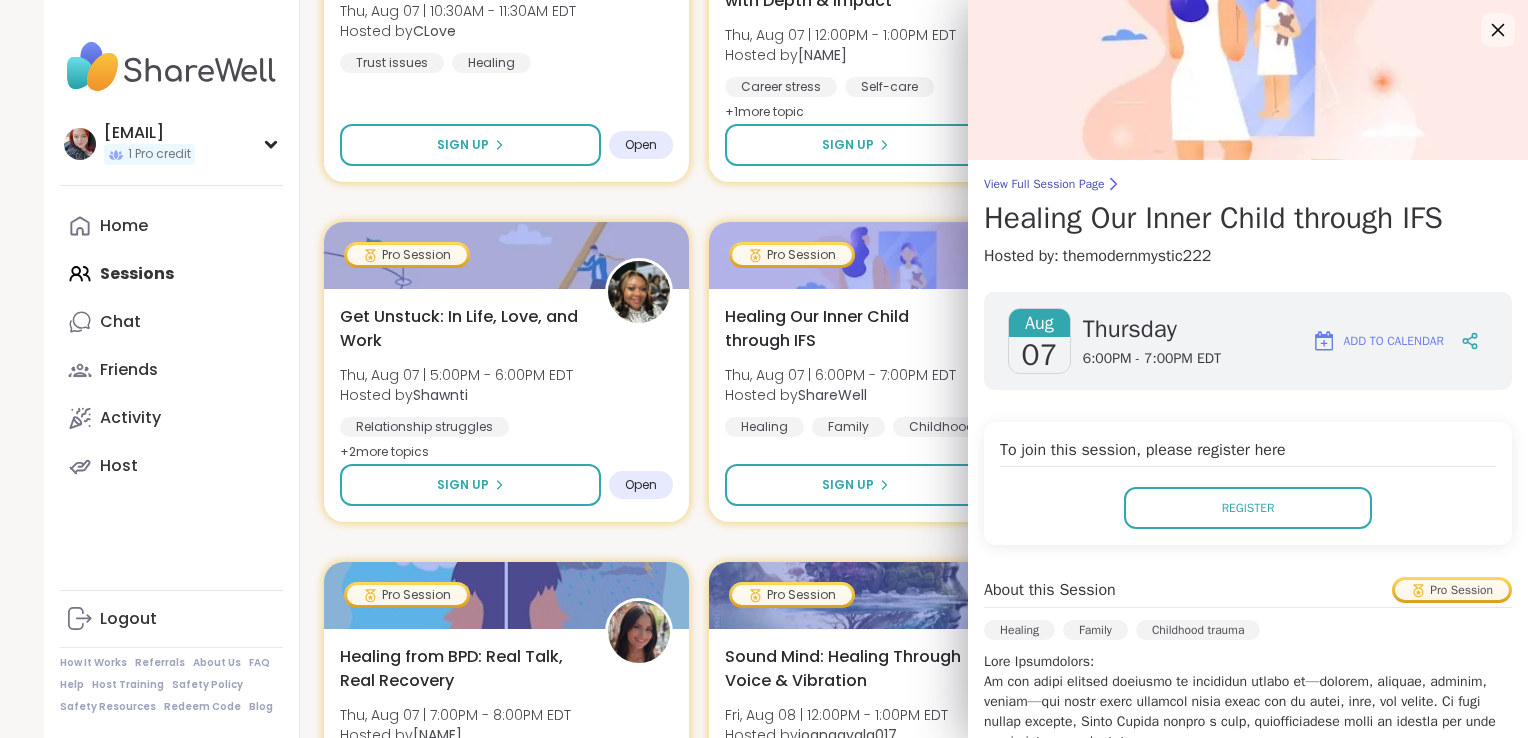 click 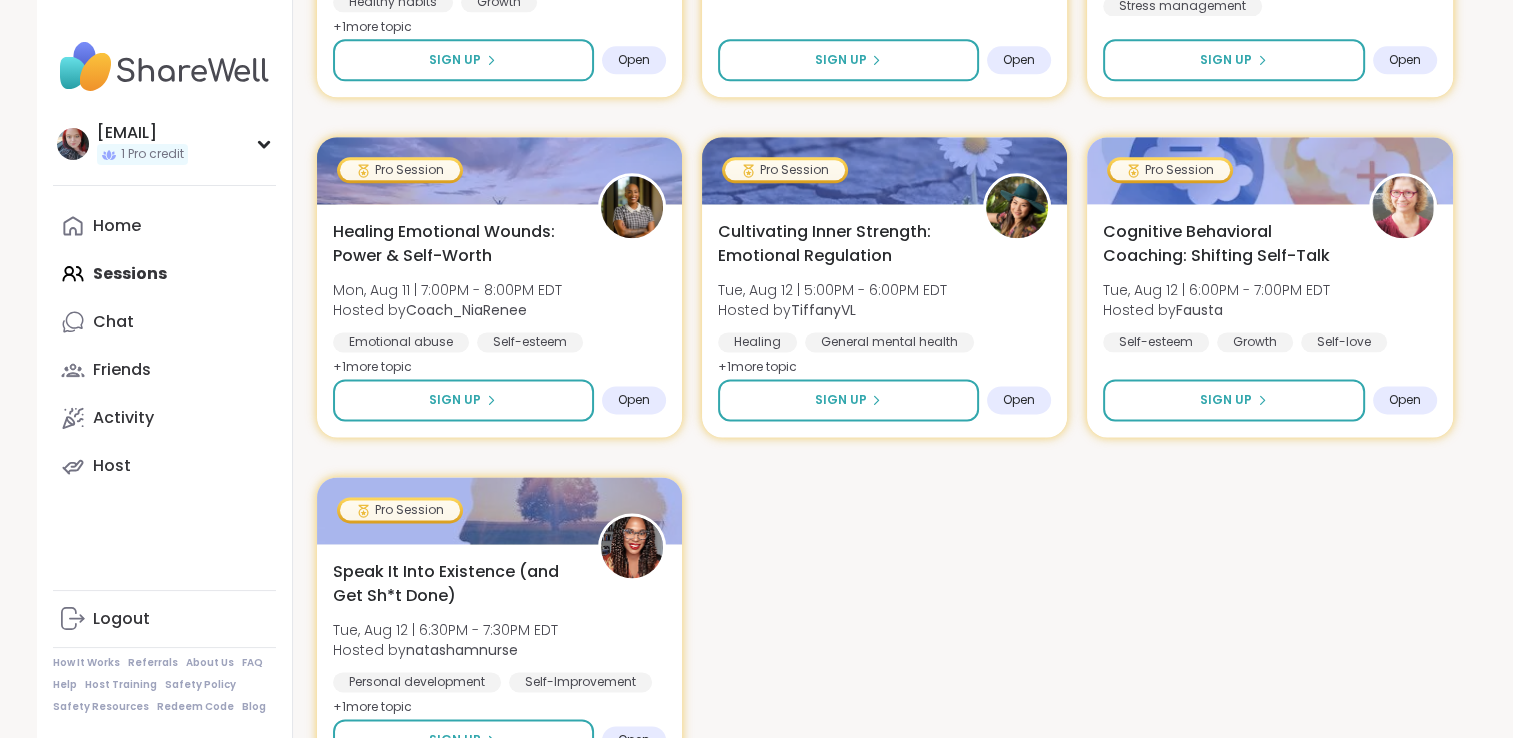 scroll, scrollTop: 2704, scrollLeft: 0, axis: vertical 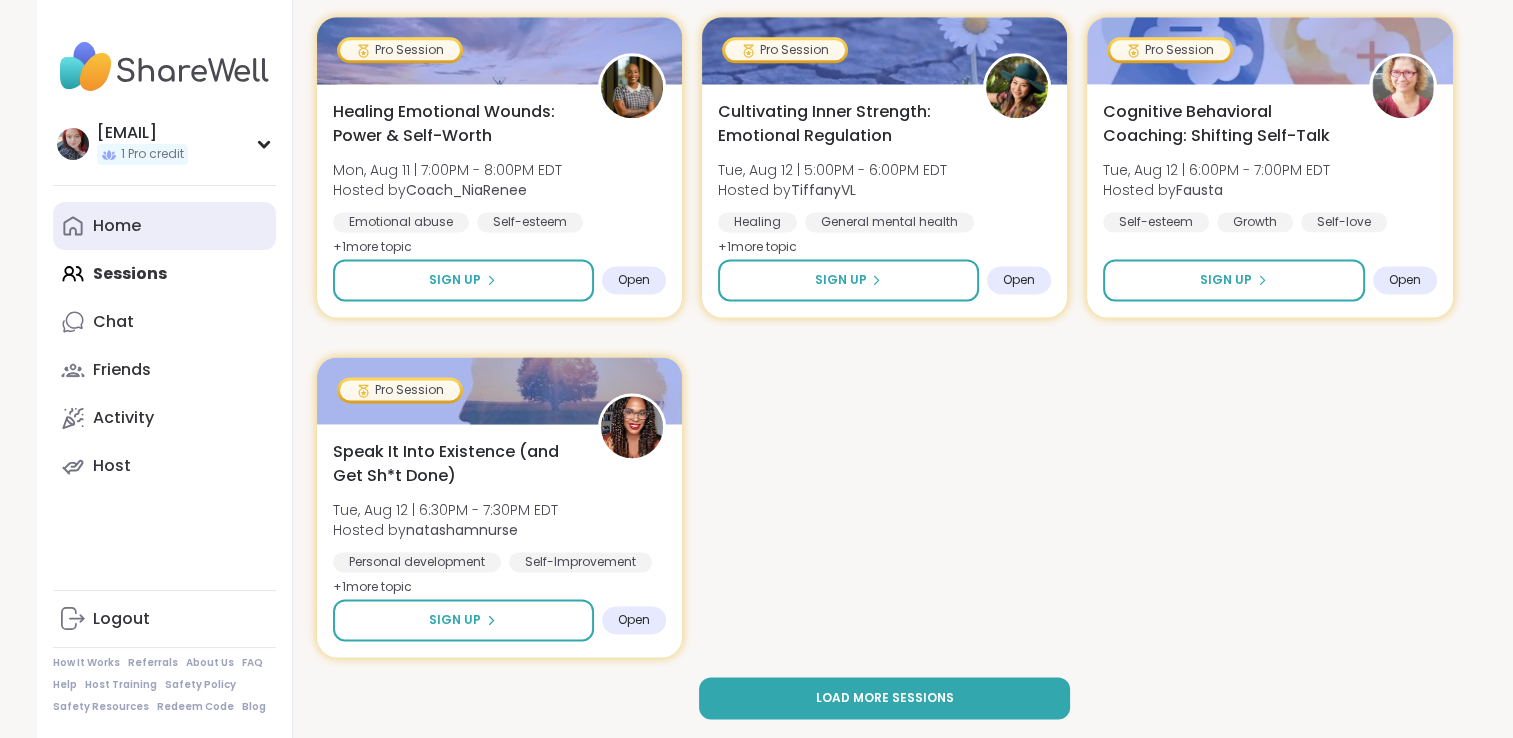 click on "Home" at bounding box center [117, 226] 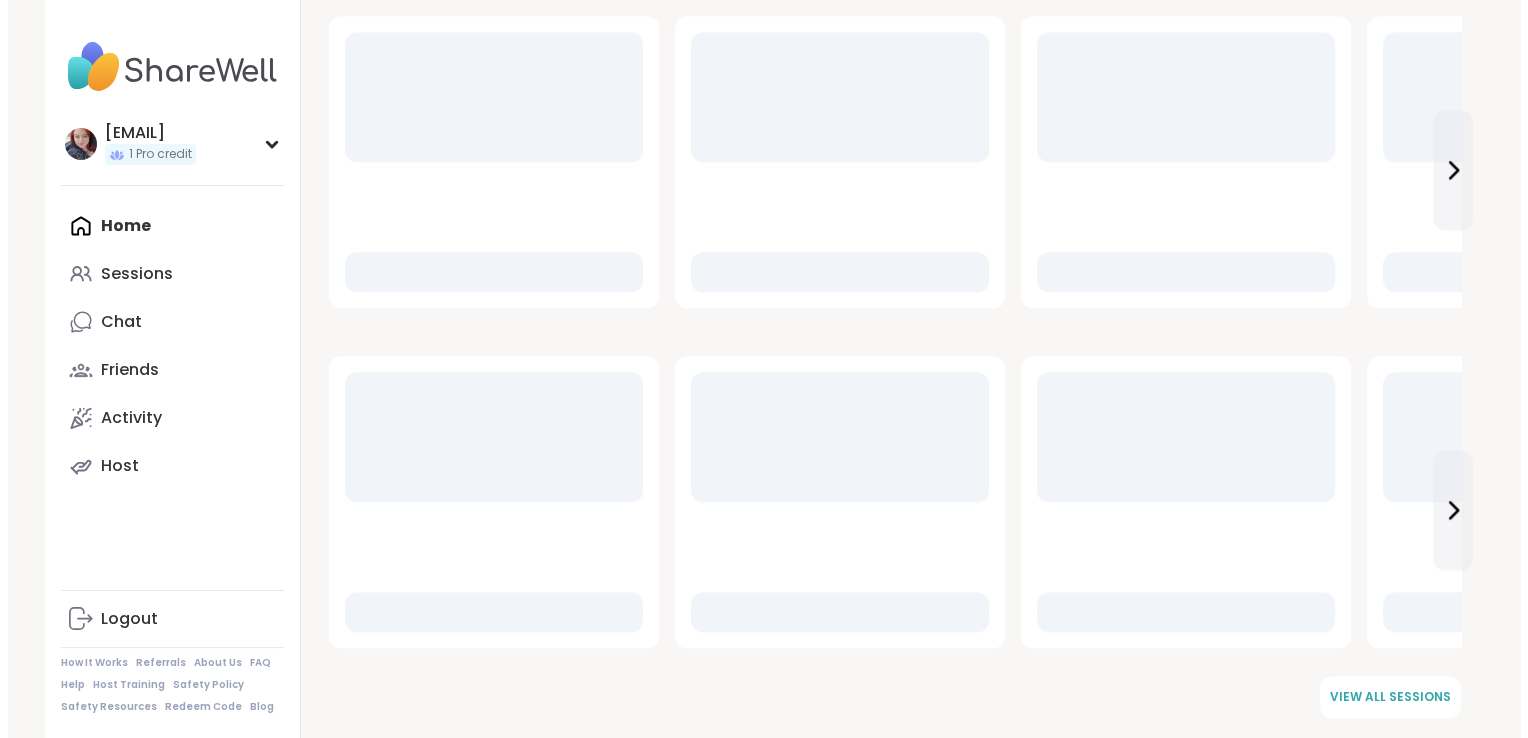 scroll, scrollTop: 0, scrollLeft: 0, axis: both 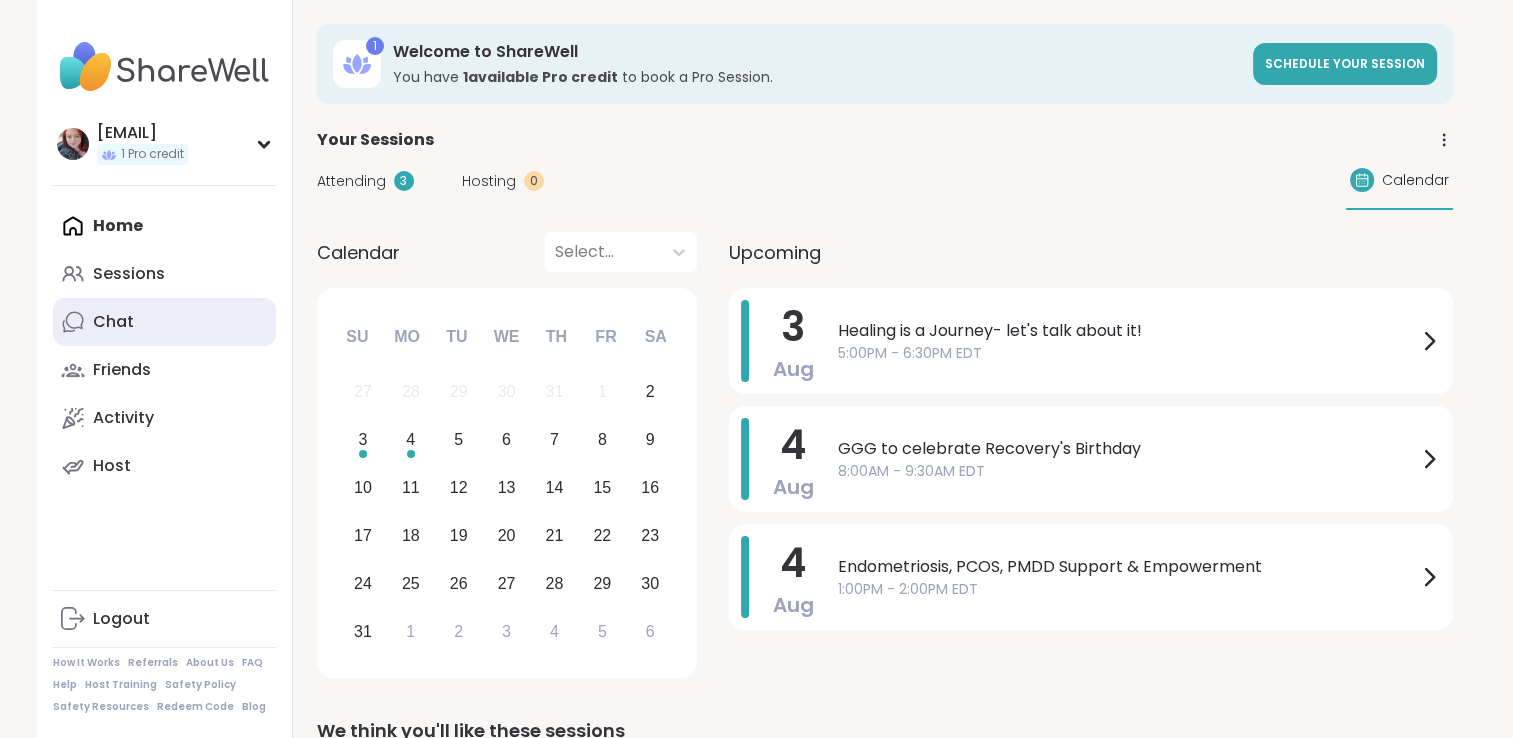 click on "Chat" at bounding box center [164, 322] 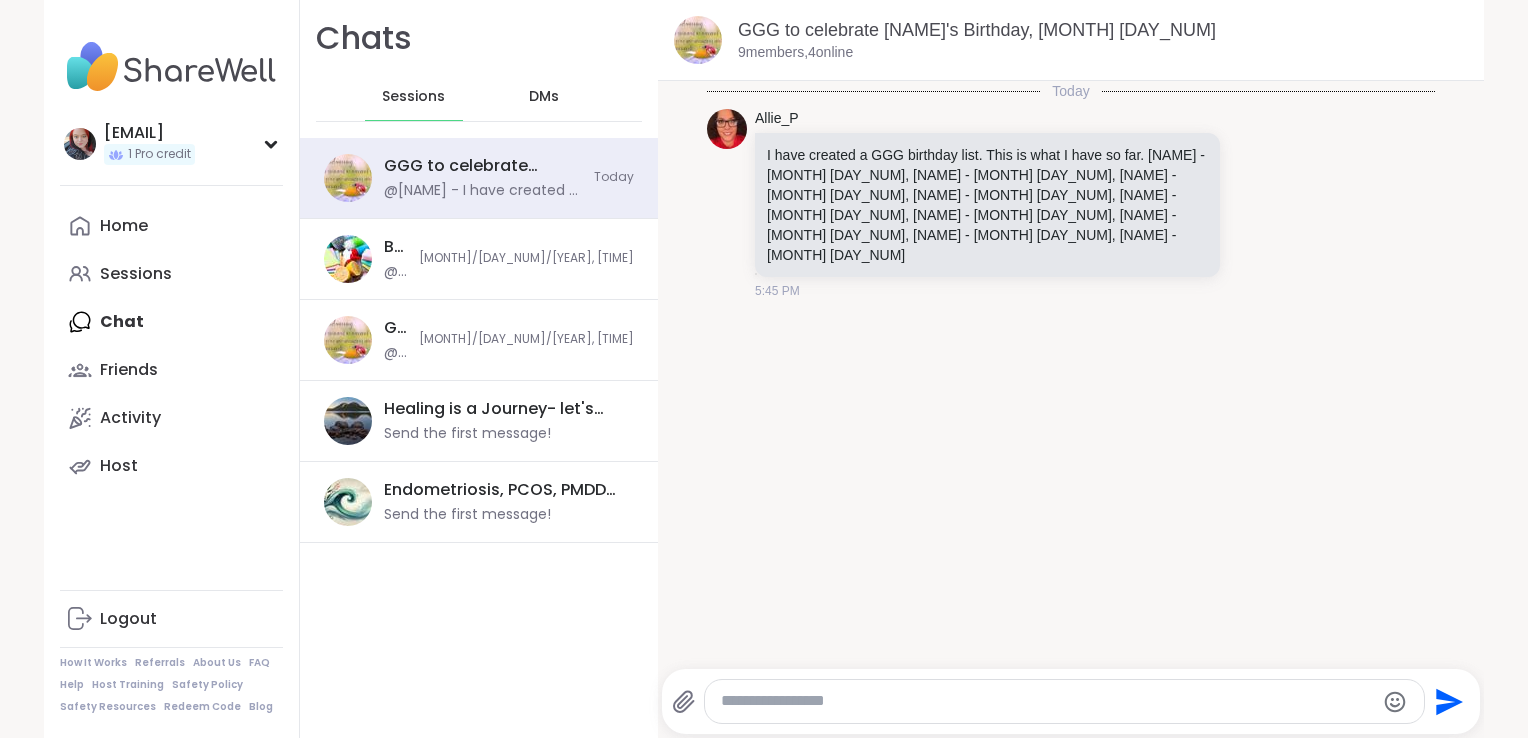 scroll, scrollTop: 0, scrollLeft: 0, axis: both 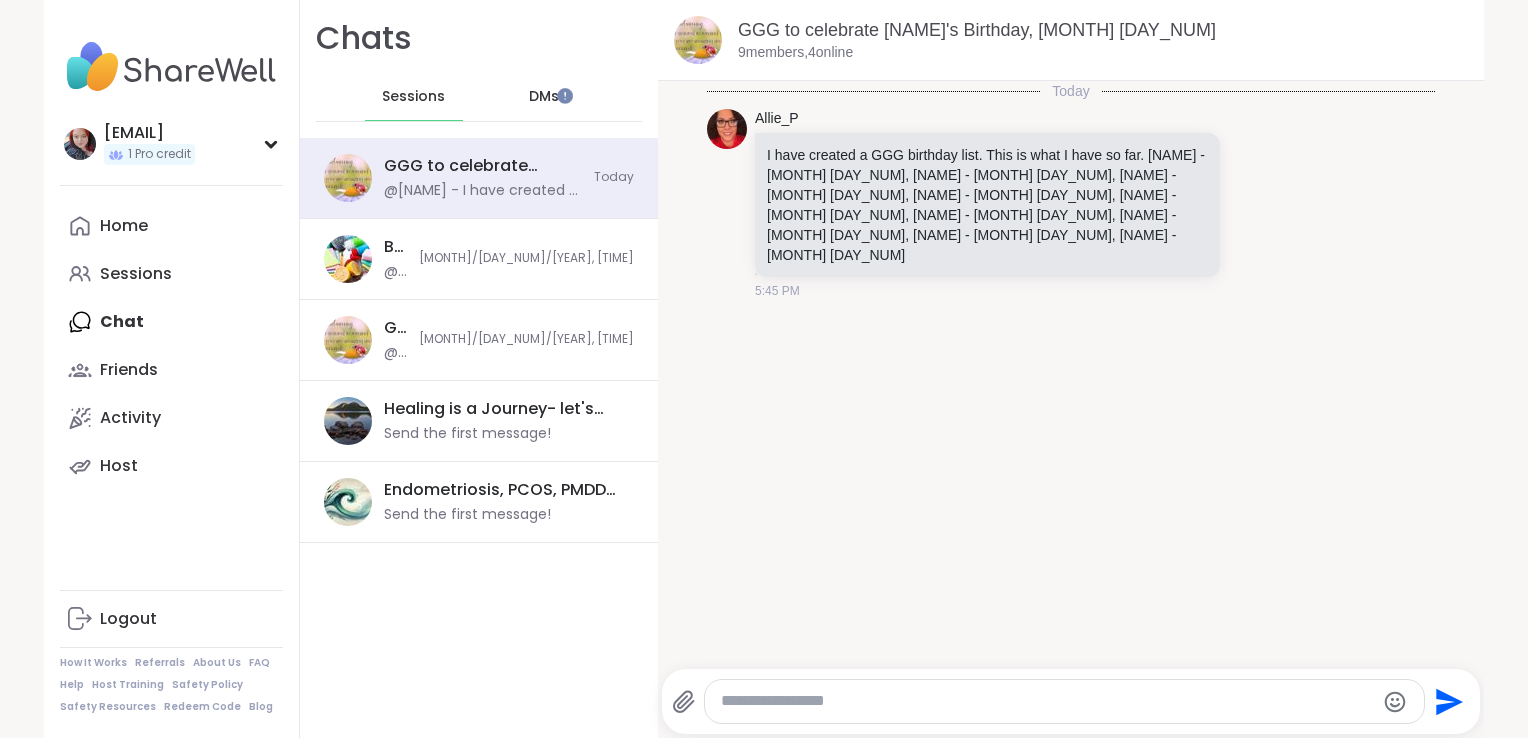 click on "DMs" at bounding box center [544, 97] 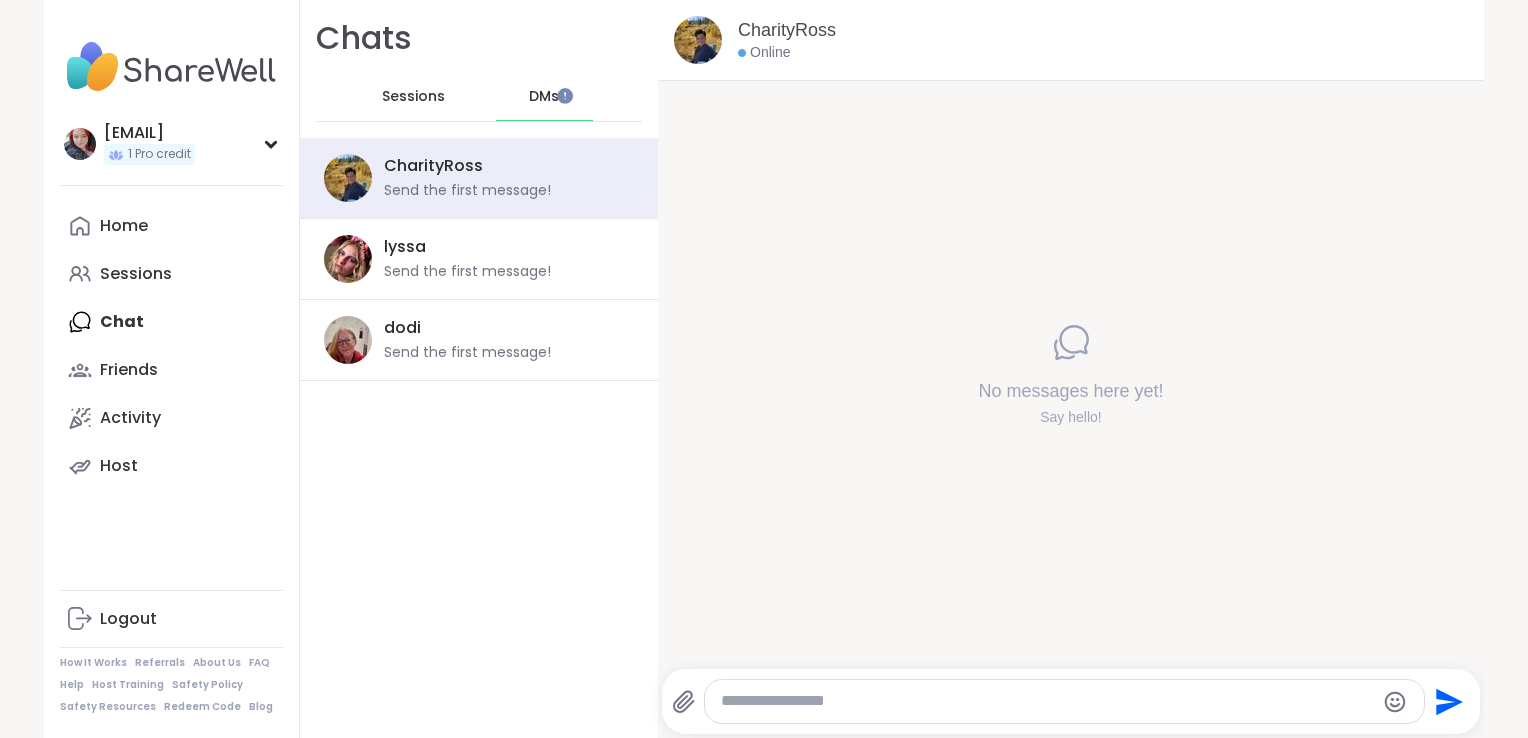 click on "Sessions" at bounding box center (413, 97) 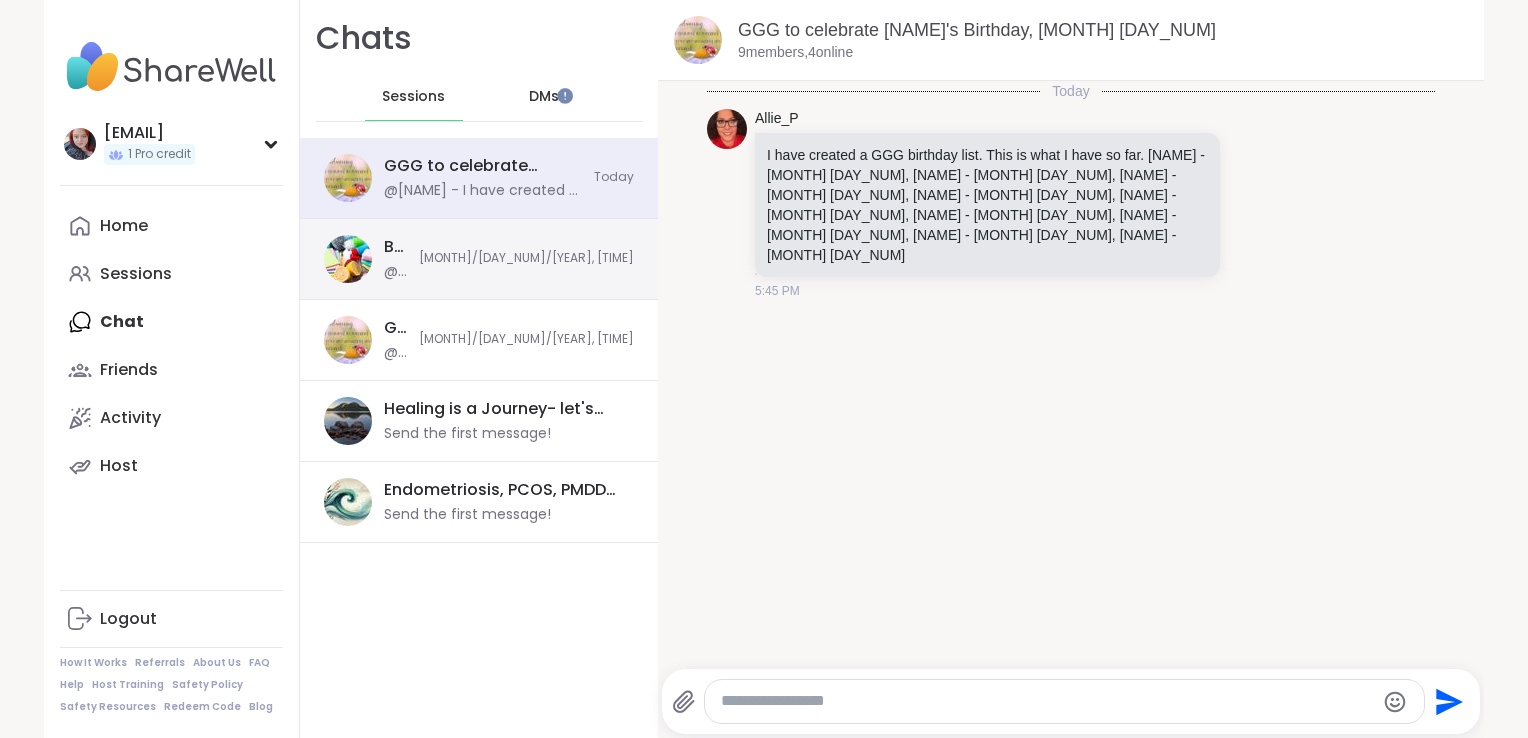 click on "Body Doubling For Productivity - Thursday, Jul 31" at bounding box center [395, 247] 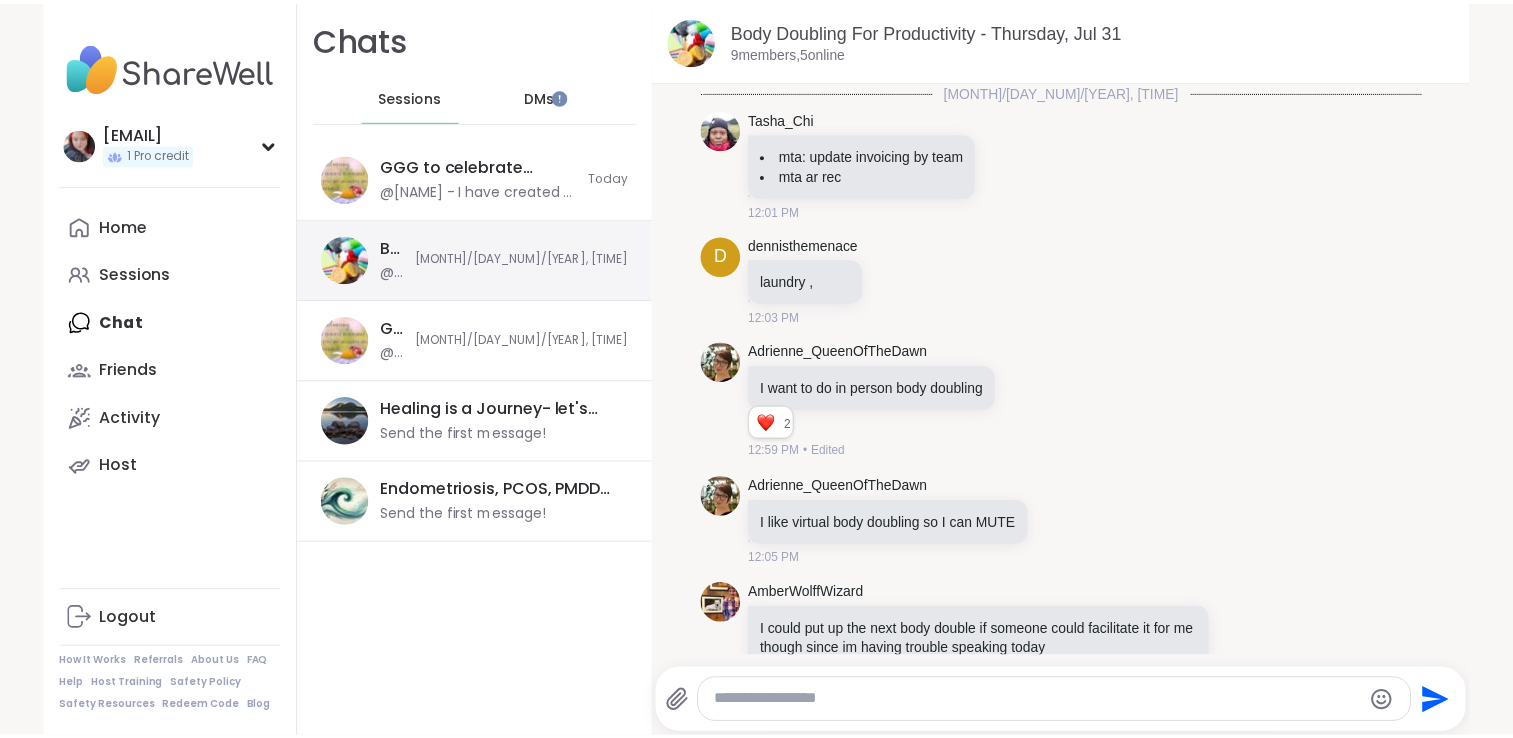 scroll, scrollTop: 1168, scrollLeft: 0, axis: vertical 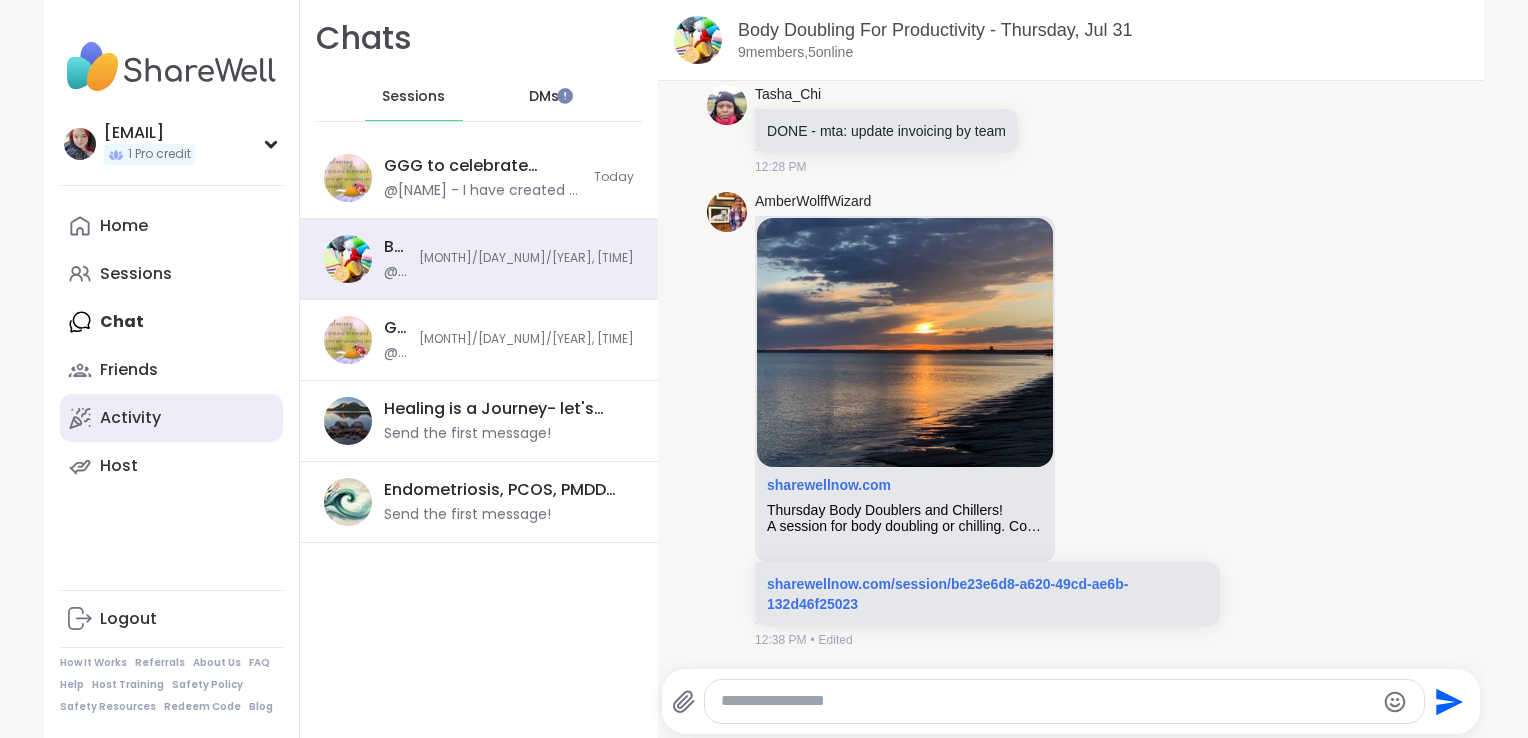 click on "Activity" at bounding box center (171, 418) 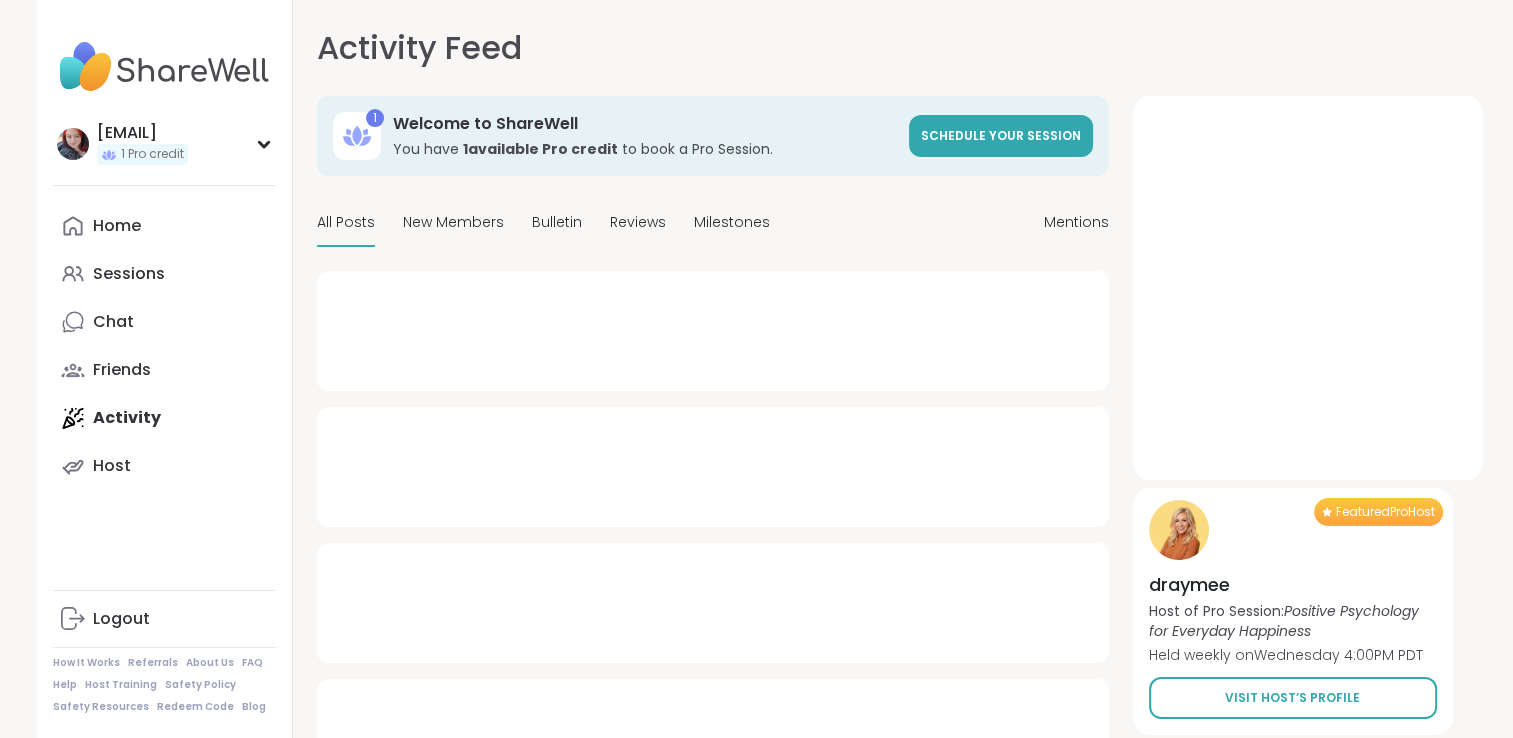 type on "*" 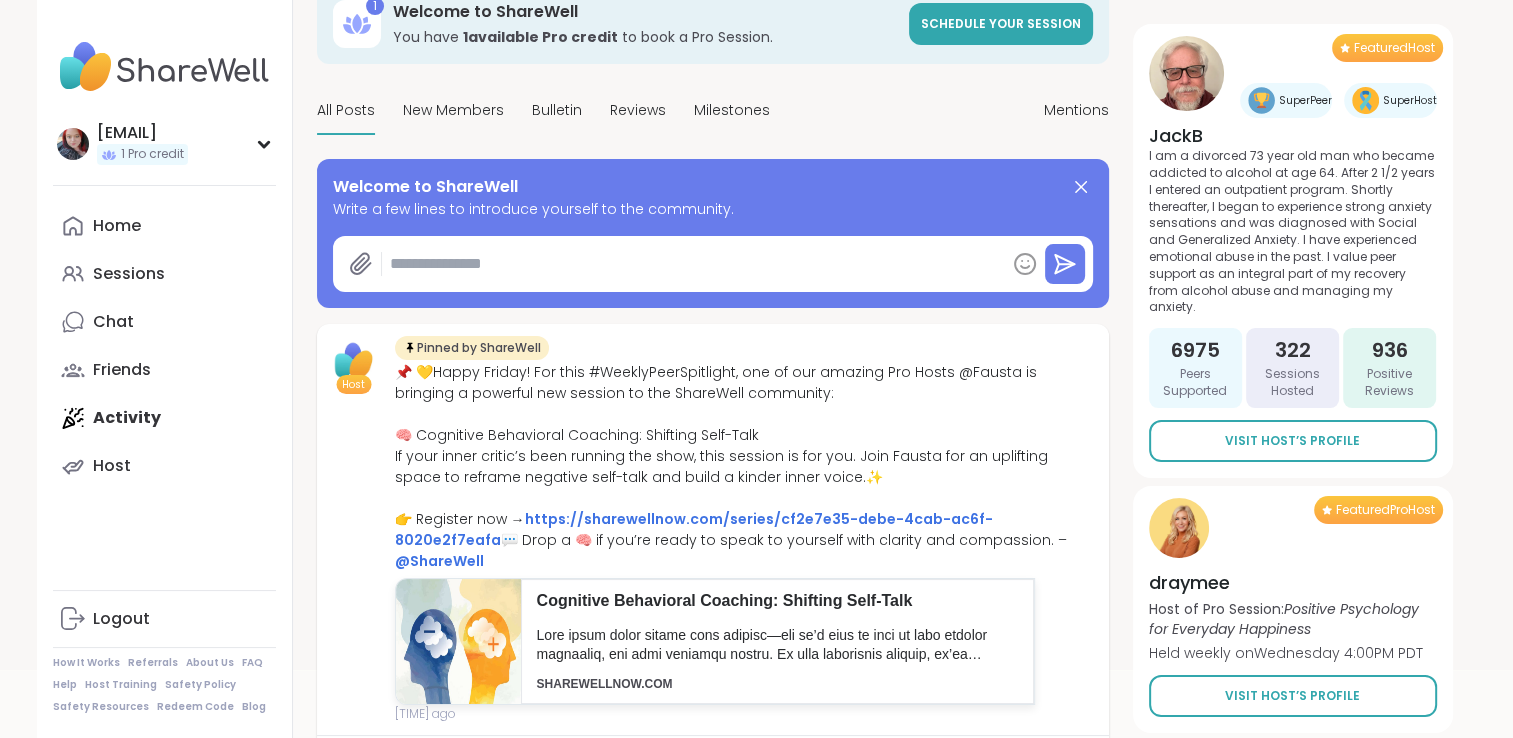 scroll, scrollTop: 0, scrollLeft: 0, axis: both 